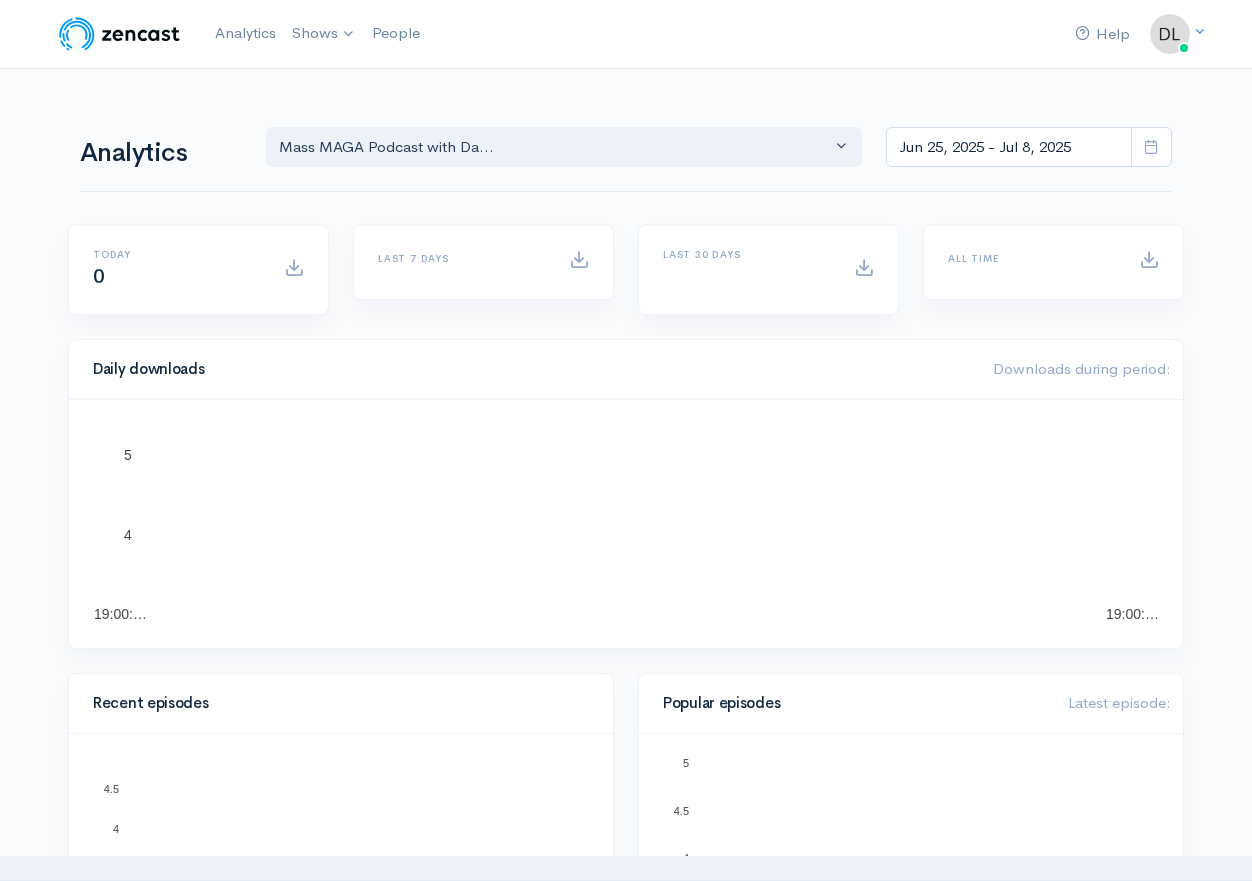 scroll, scrollTop: 0, scrollLeft: 0, axis: both 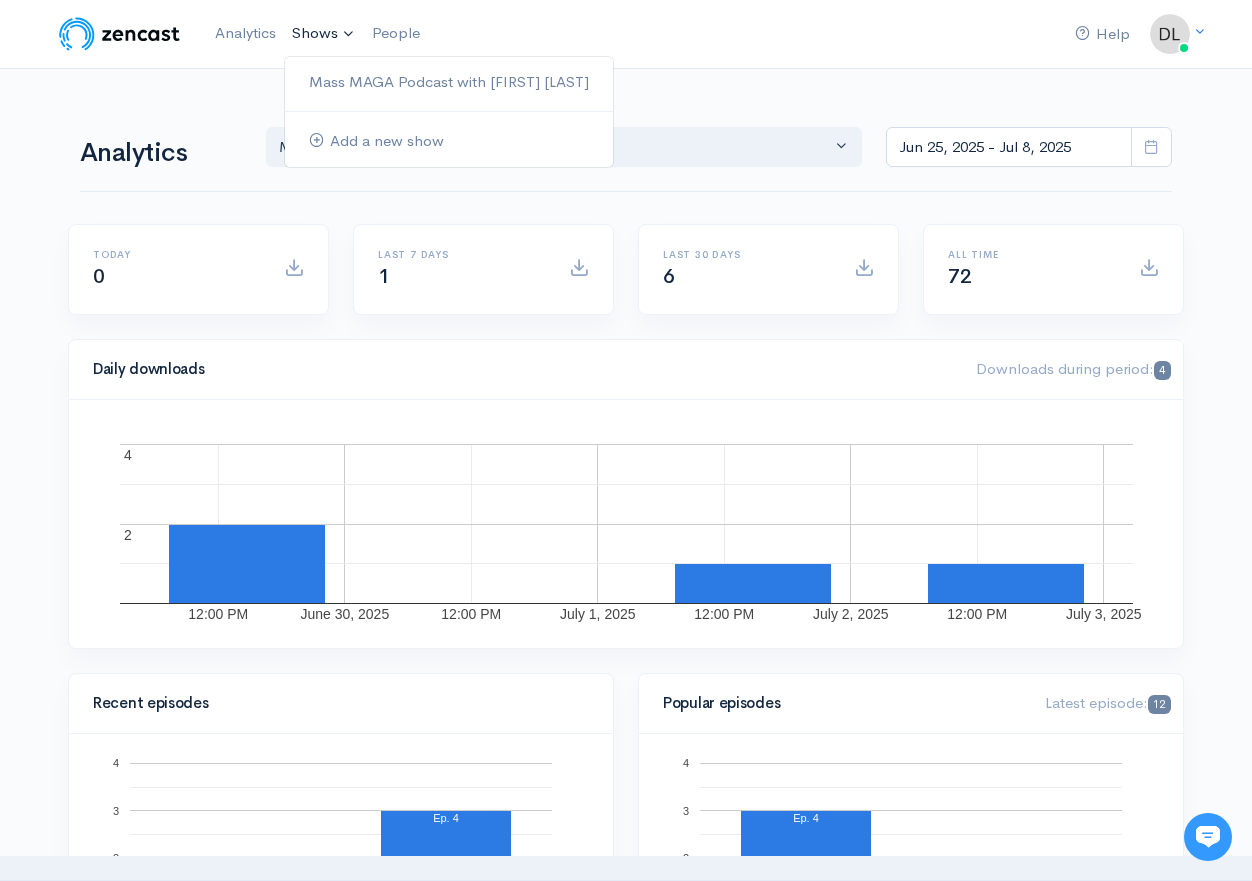 click on "Shows" at bounding box center (324, 34) 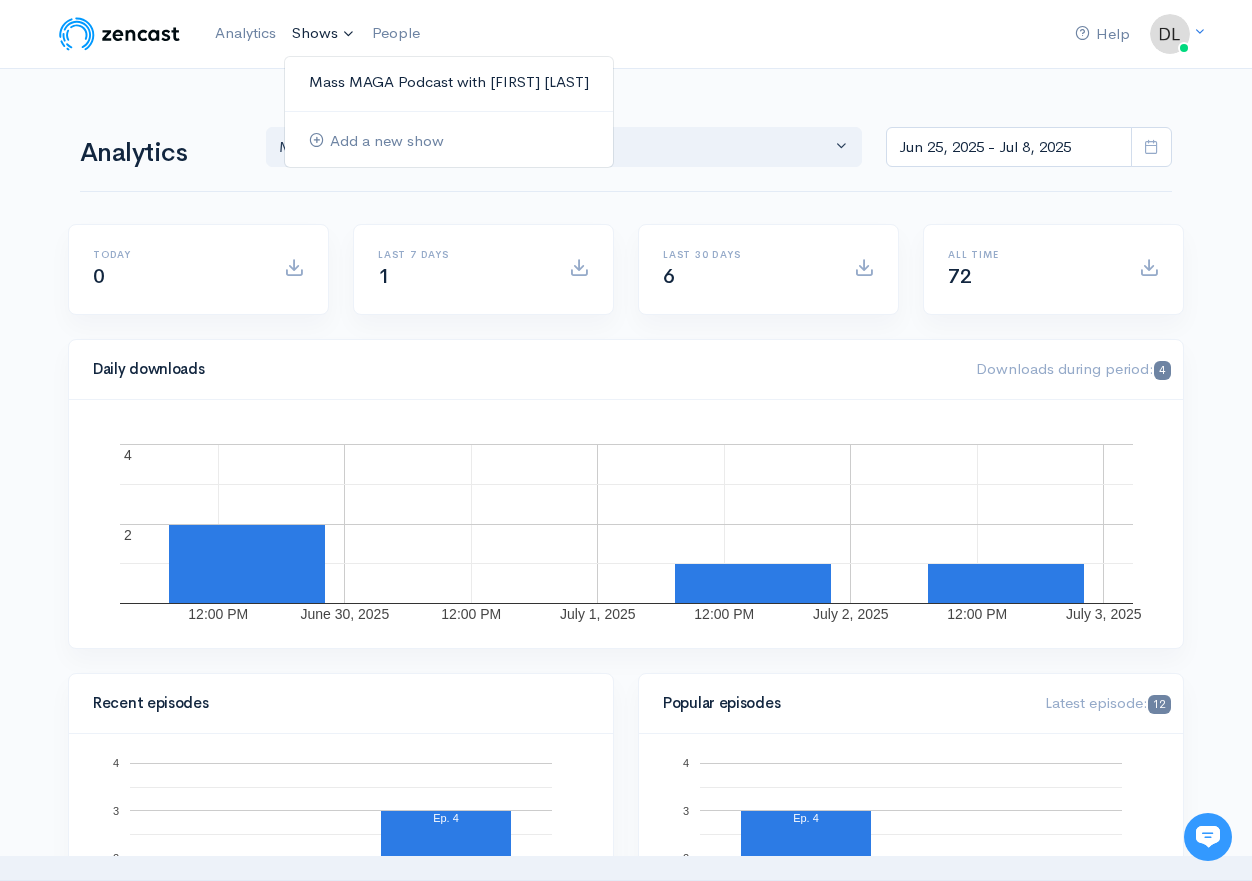 click on "Mass MAGA Podcast with [FIRST] [LAST]" at bounding box center (449, 82) 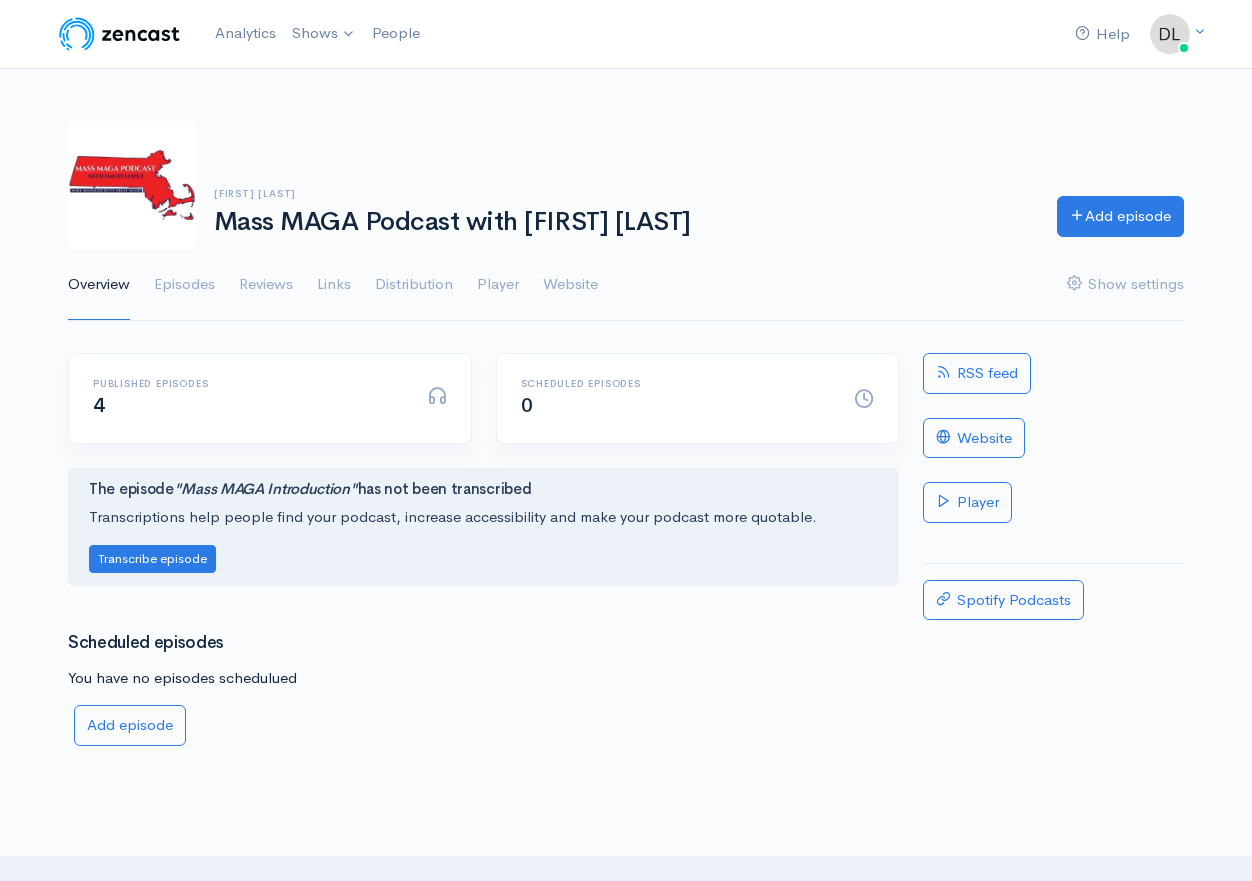 scroll, scrollTop: 0, scrollLeft: 0, axis: both 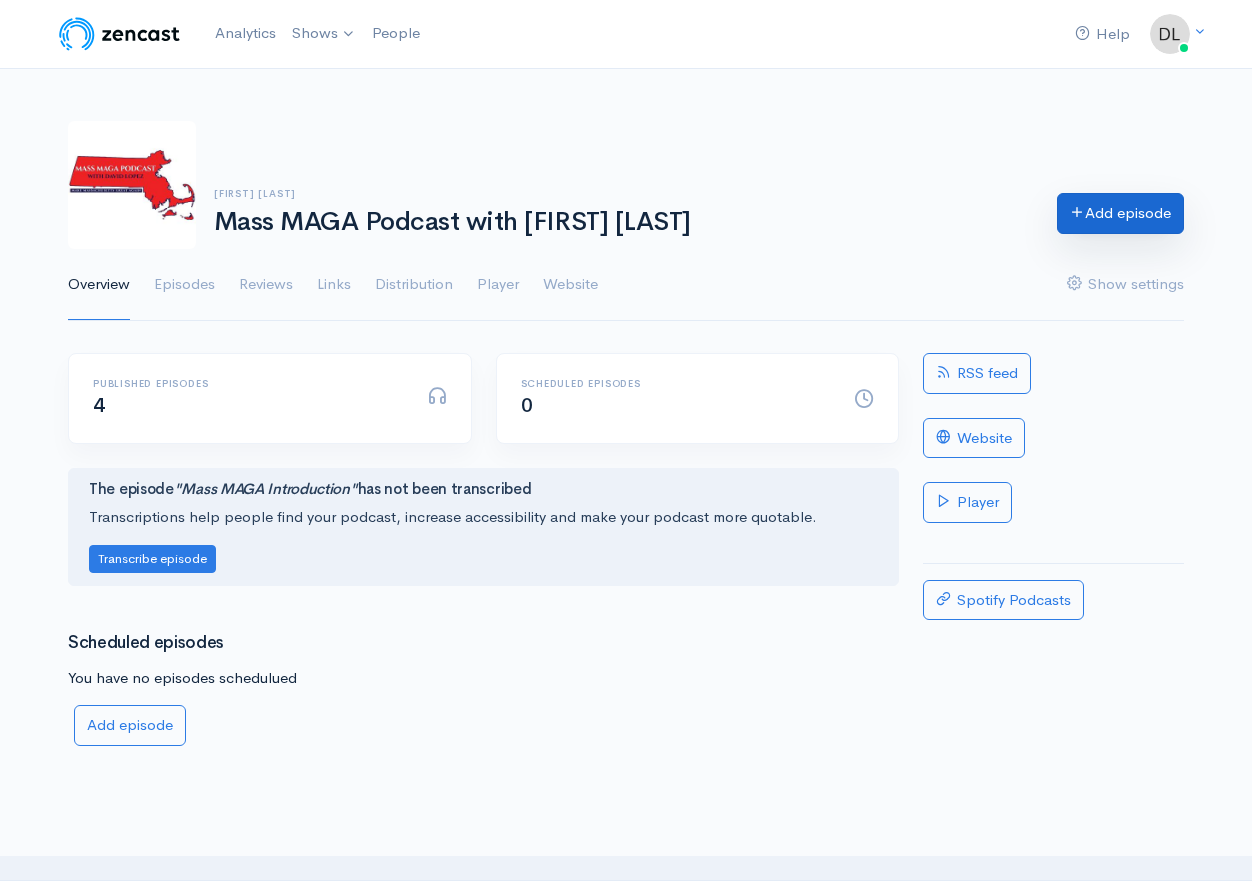 click on "Add episode" at bounding box center (1120, 213) 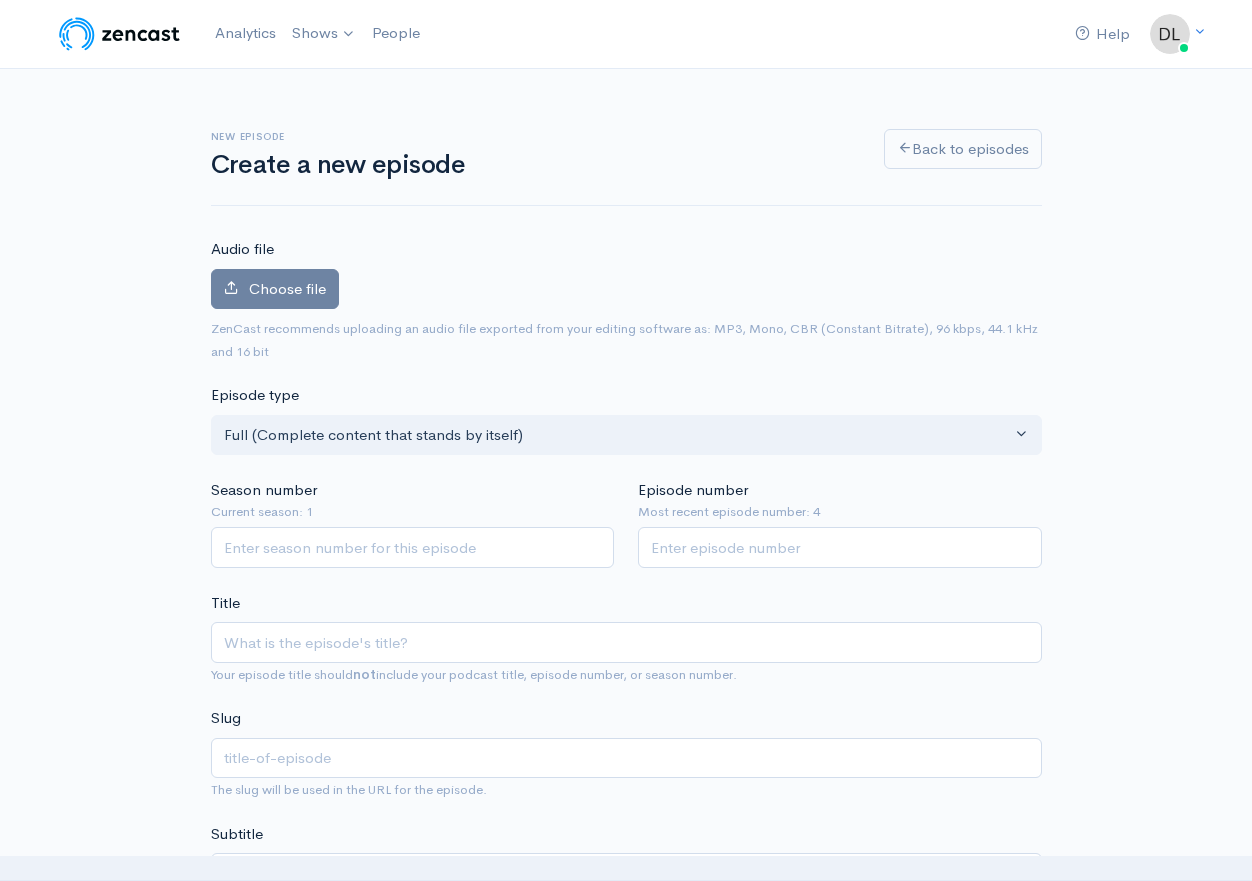 scroll, scrollTop: 0, scrollLeft: 0, axis: both 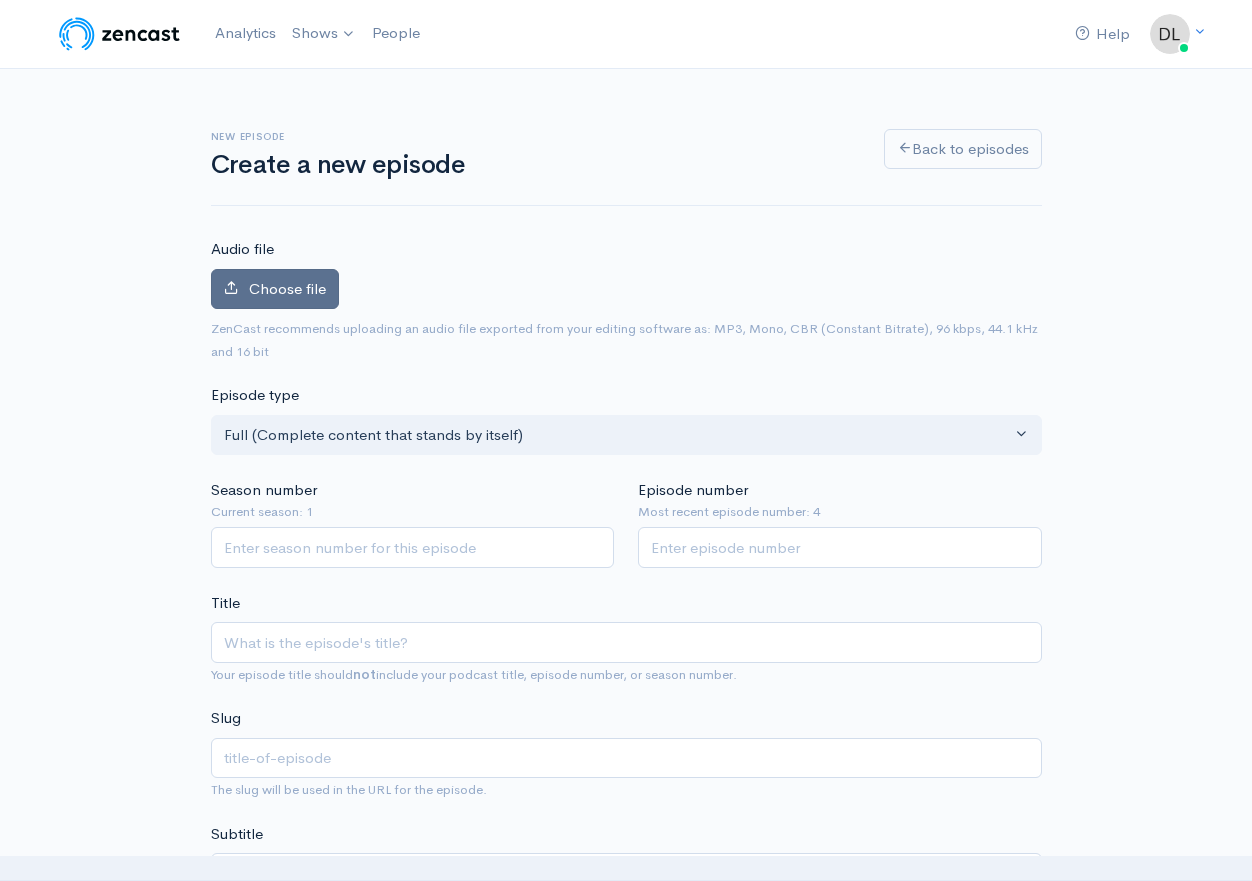 click on "Choose file" at bounding box center [275, 289] 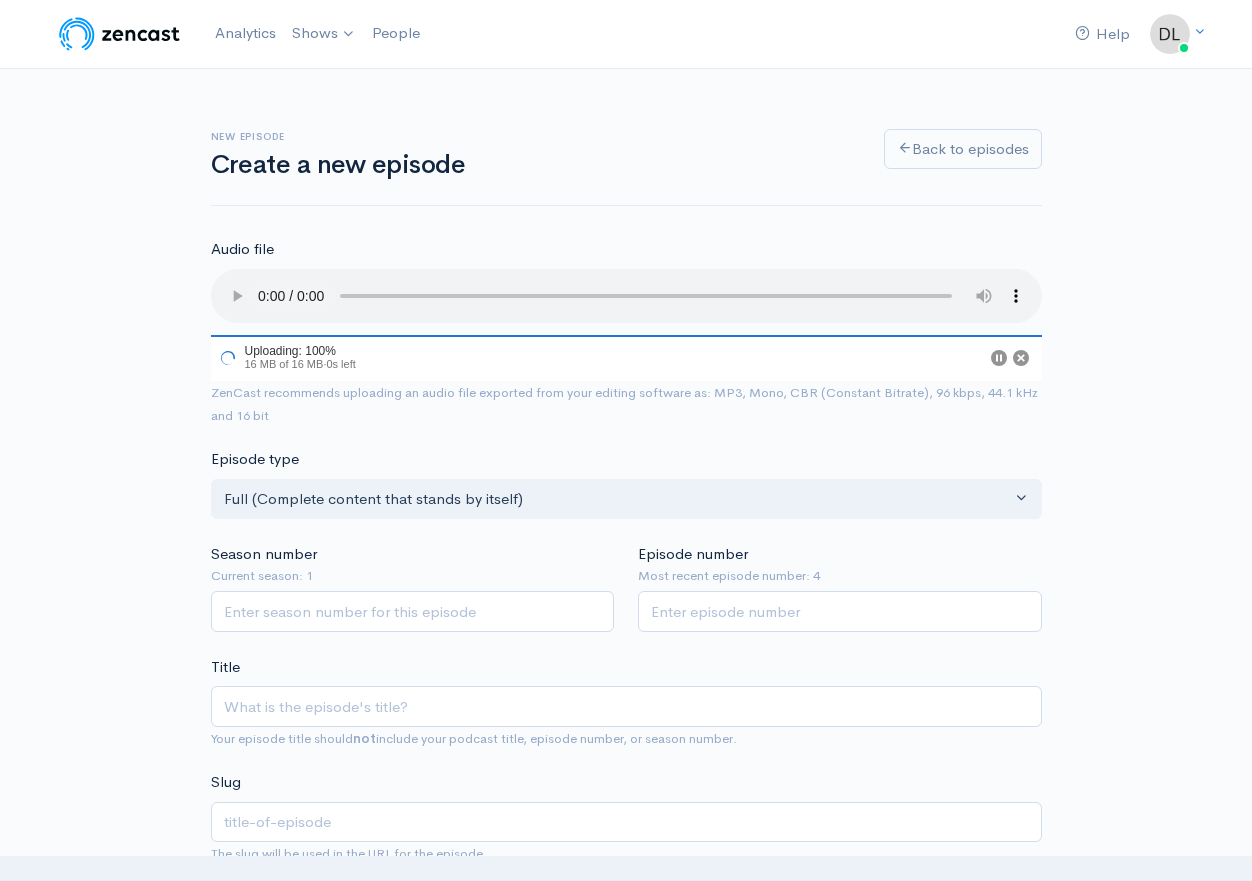 click on "New episode
Create a new episode
Back to episodes" at bounding box center [626, 156] 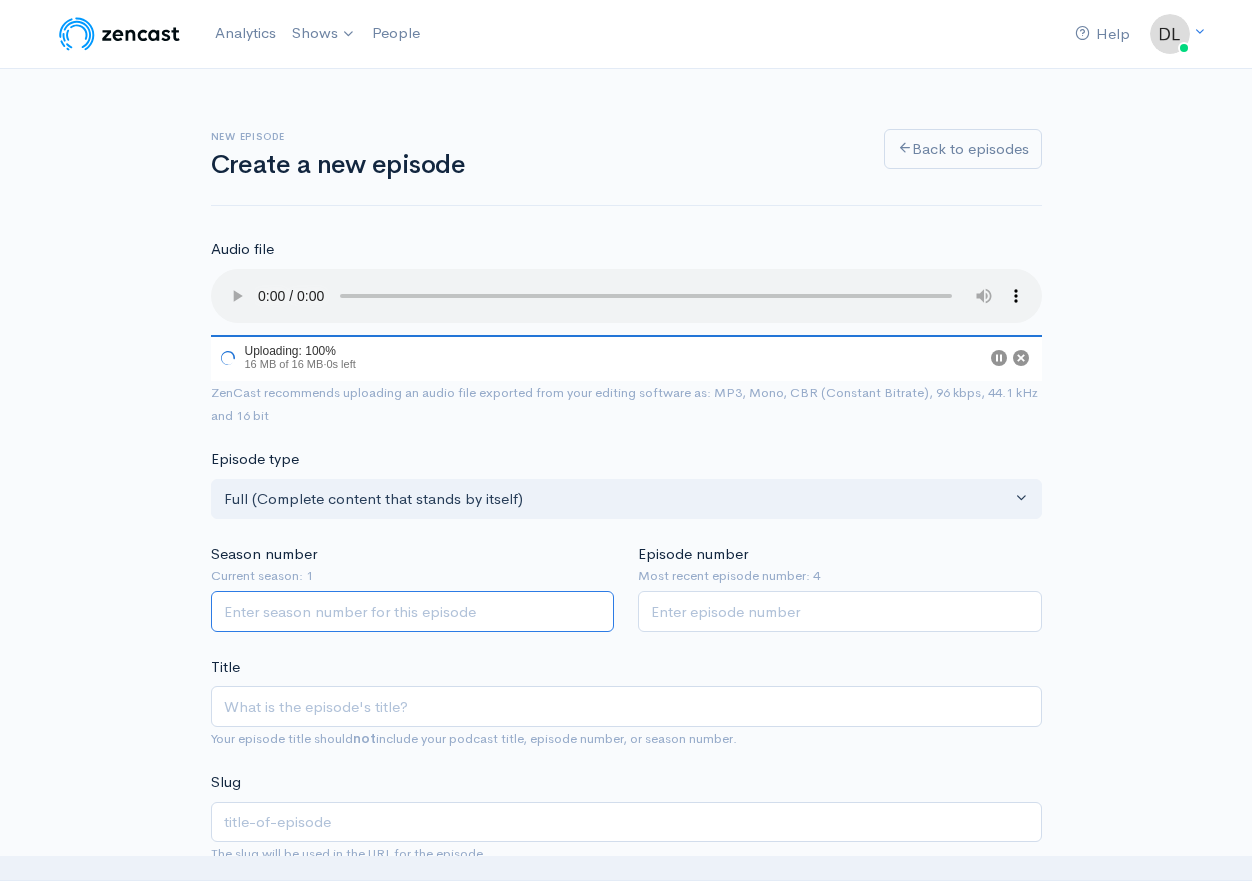 click on "Season number" at bounding box center (413, 611) 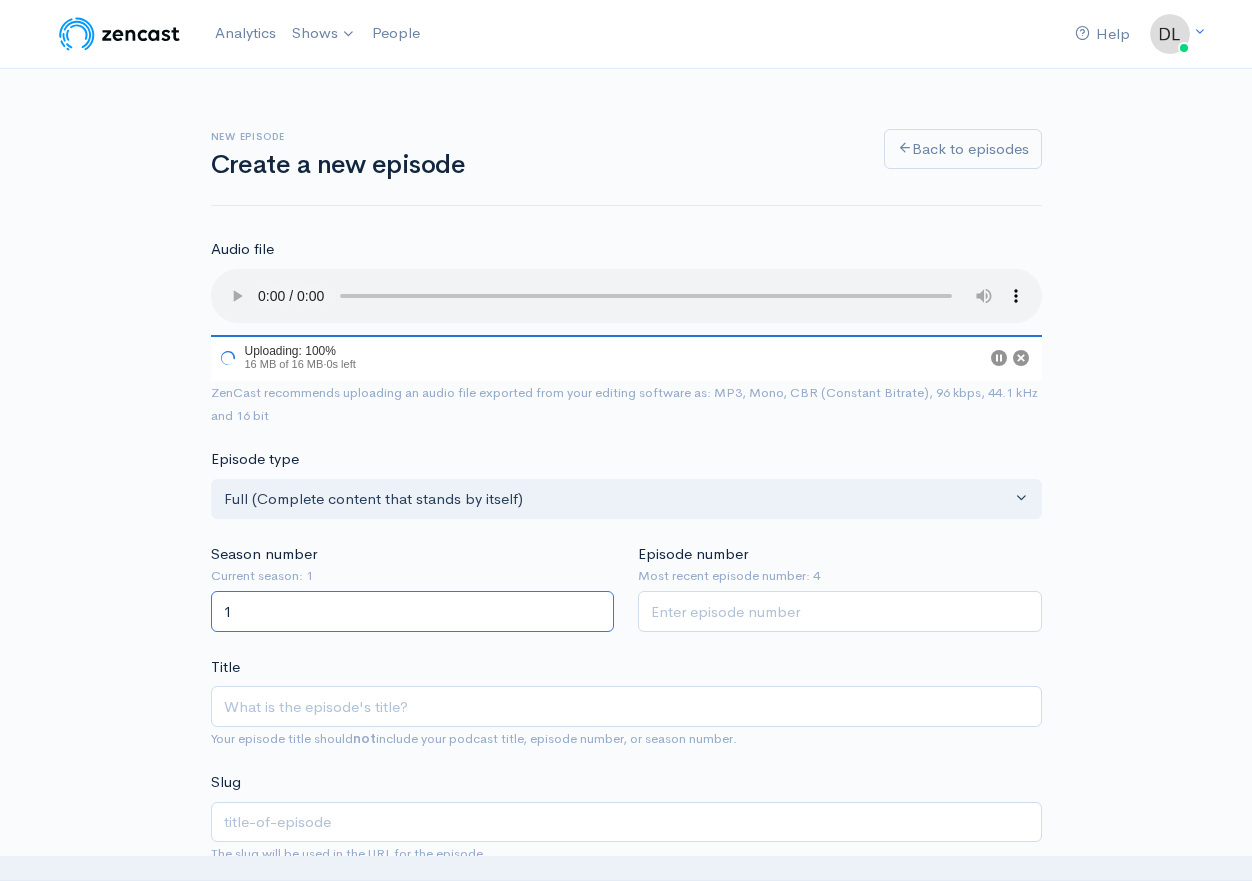 type on "1" 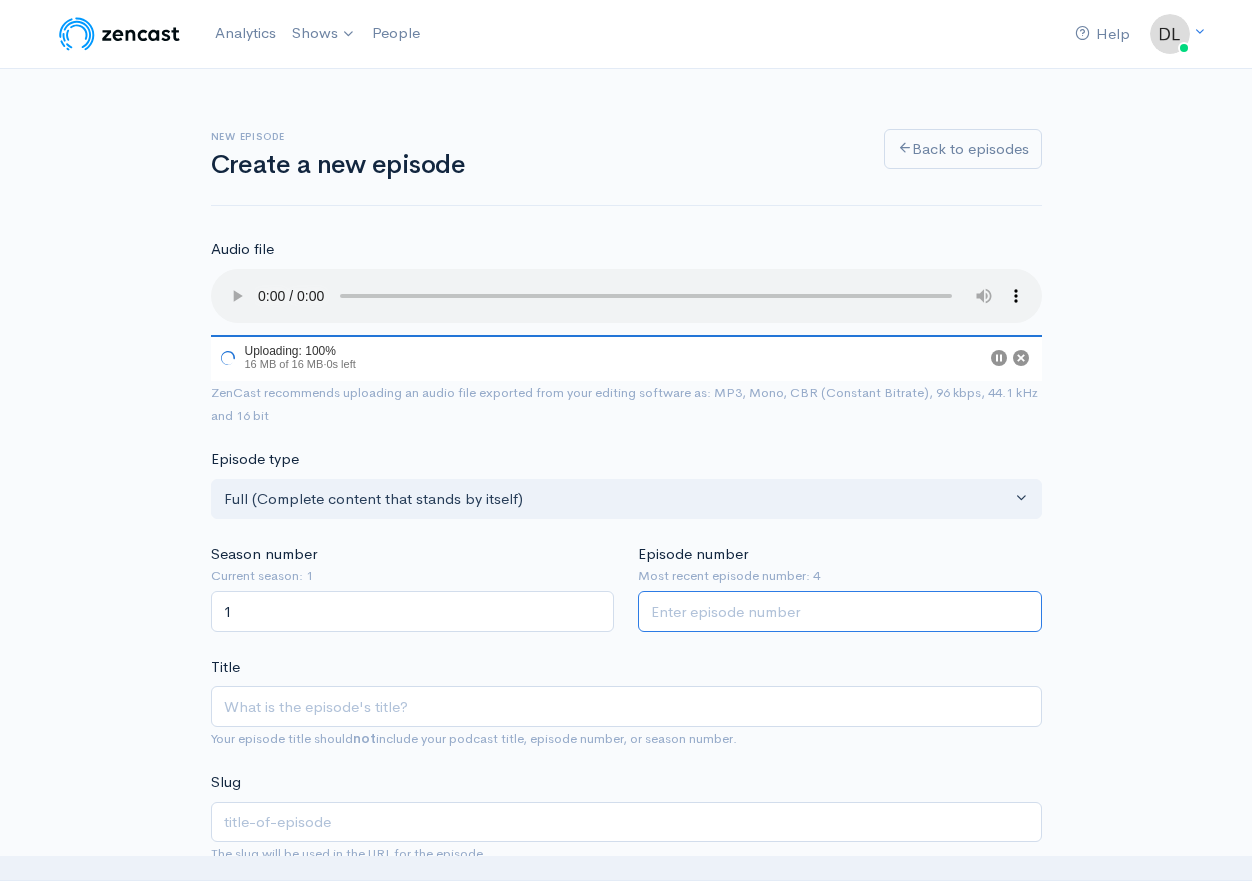 click on "Episode number" at bounding box center [840, 611] 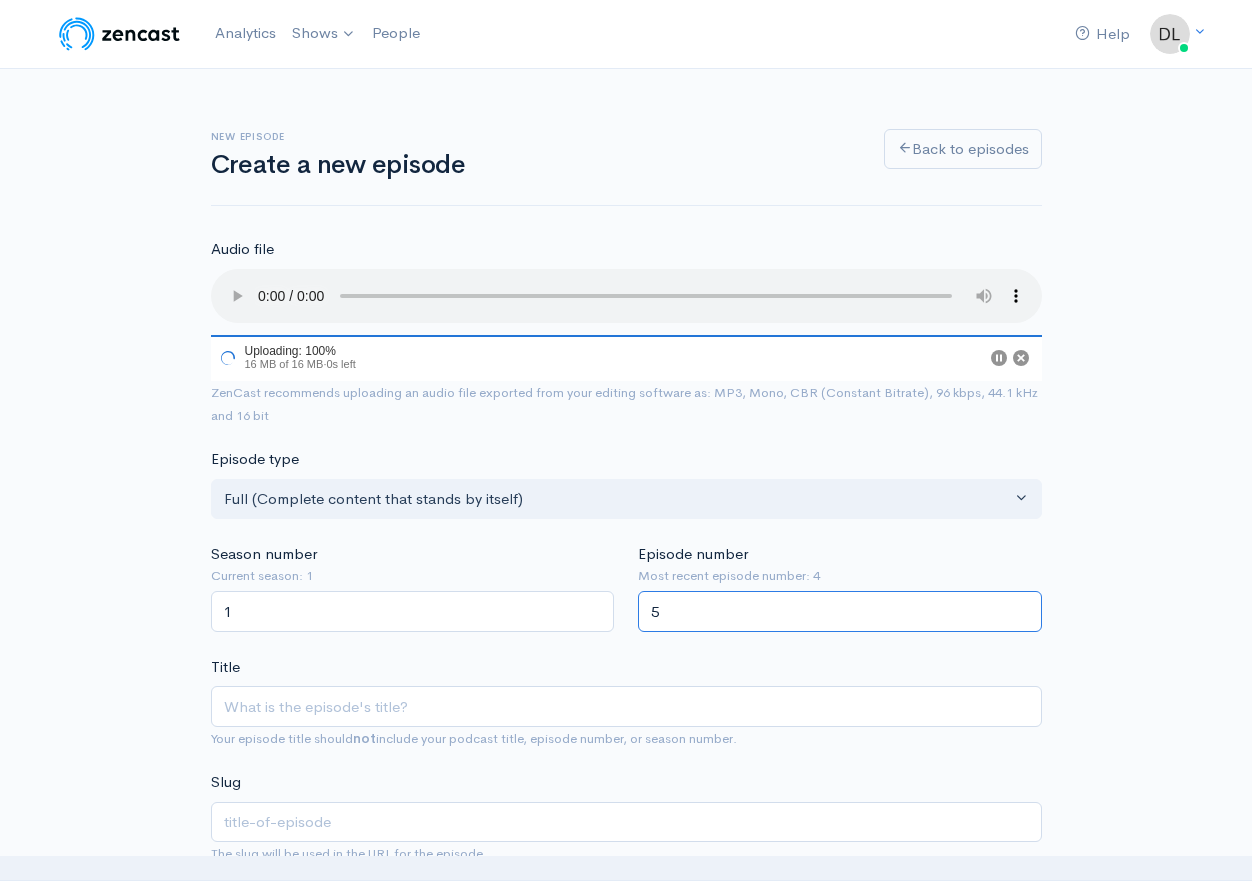 type on "5" 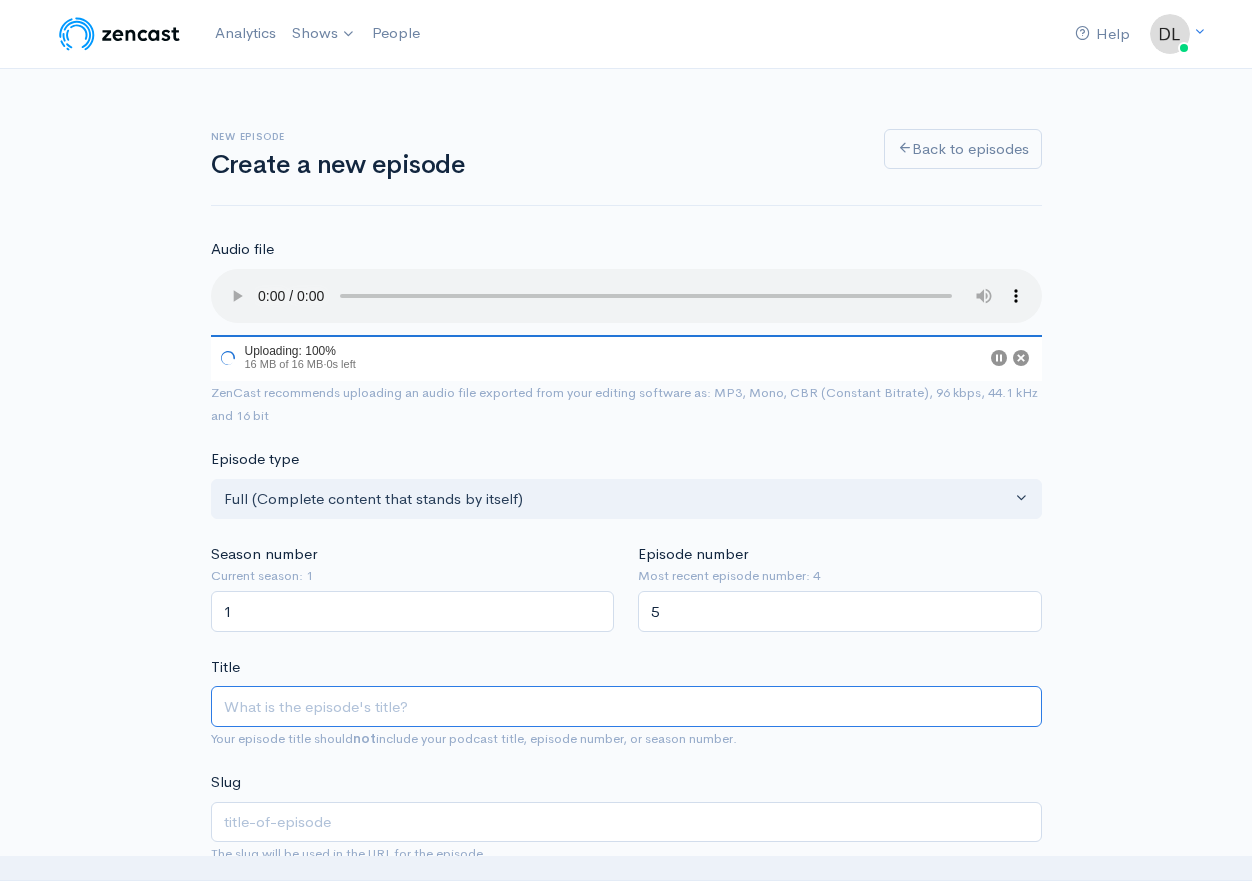 click on "Title" at bounding box center (626, 706) 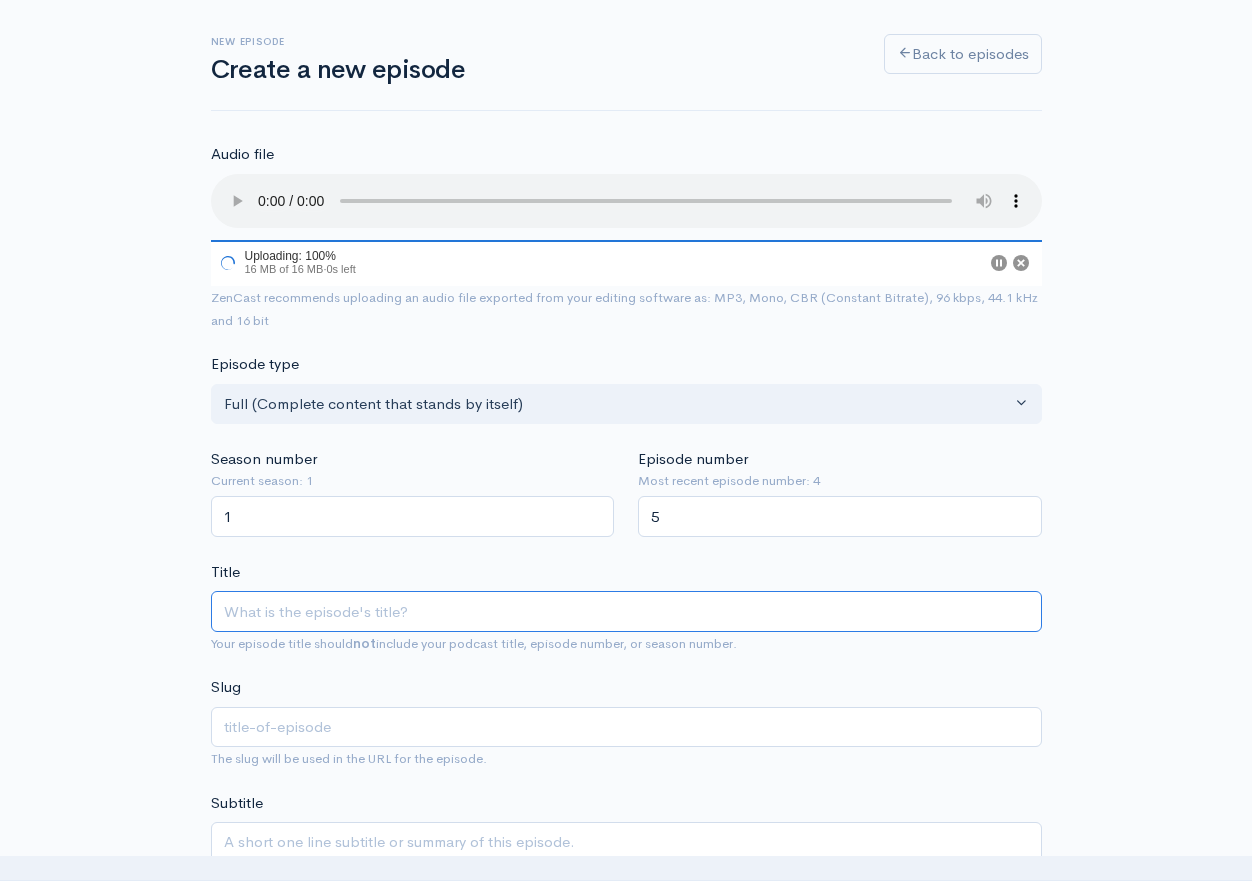 scroll, scrollTop: 174, scrollLeft: 0, axis: vertical 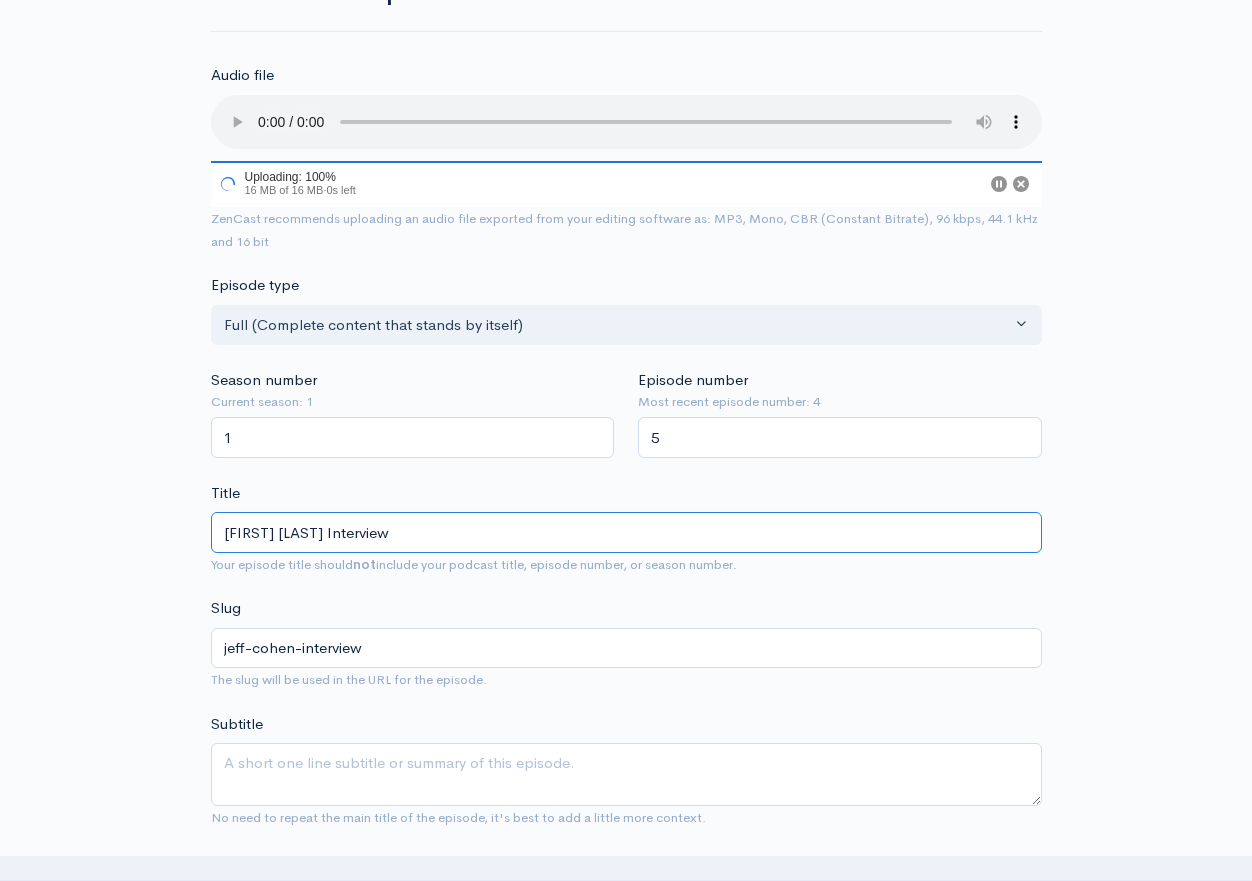 type on "[FIRST] [LAST] Interview" 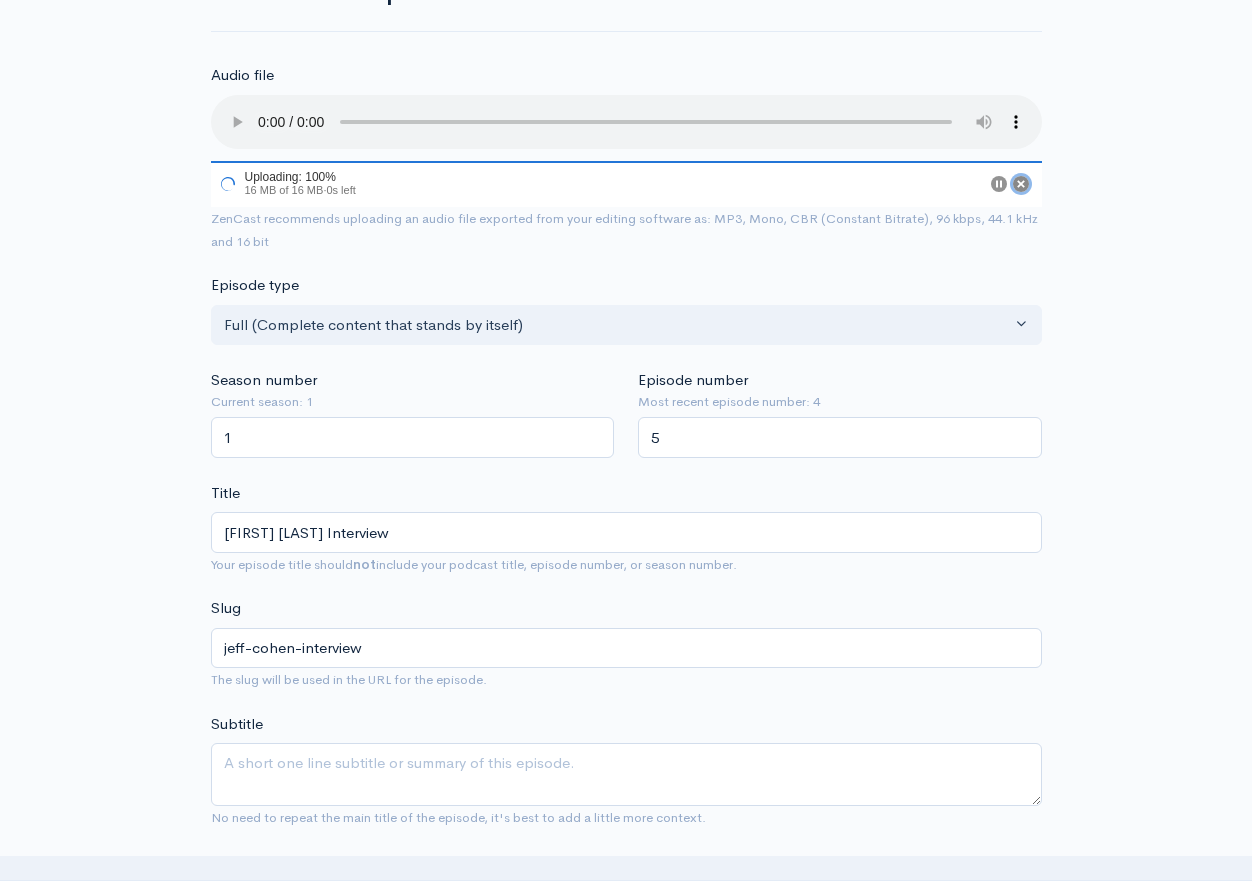 click at bounding box center [1021, 184] 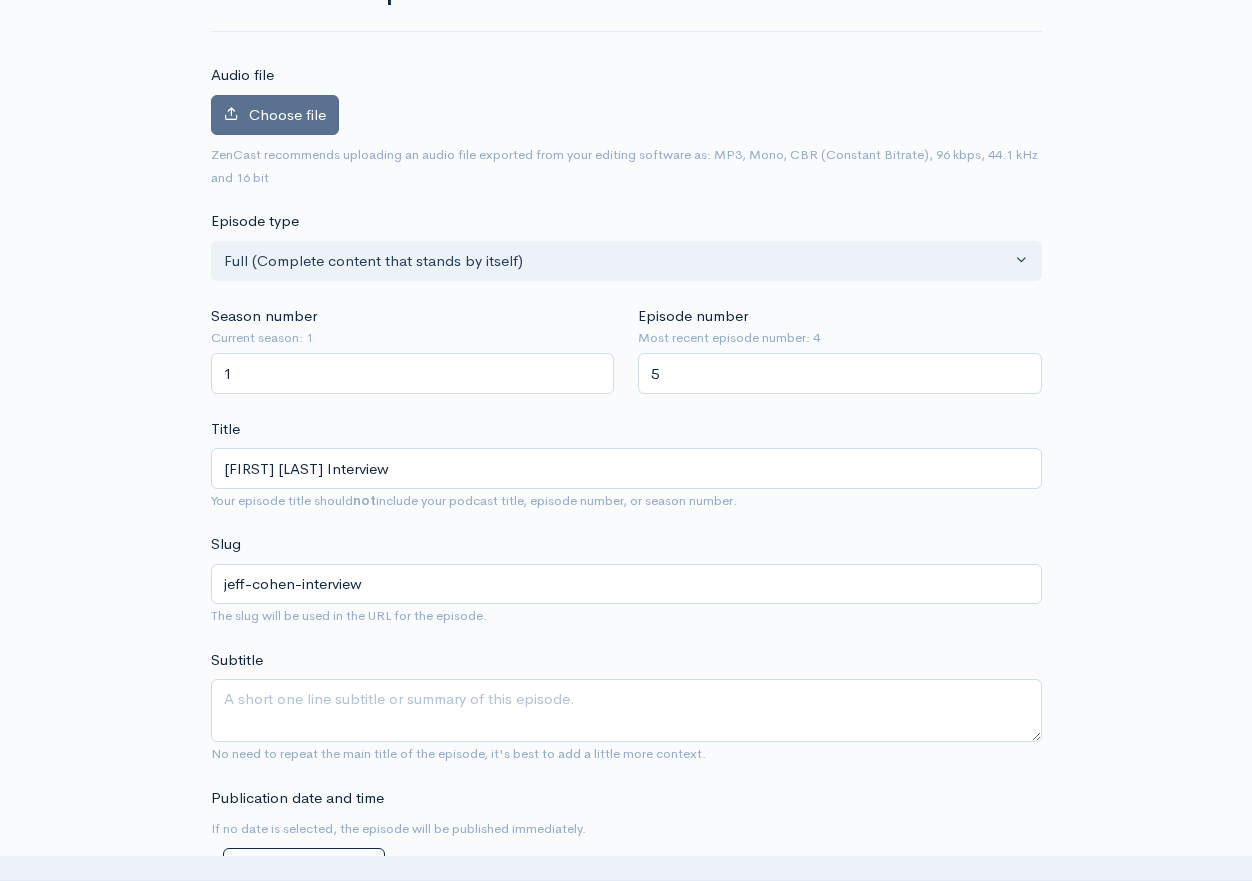 click at bounding box center [231, 113] 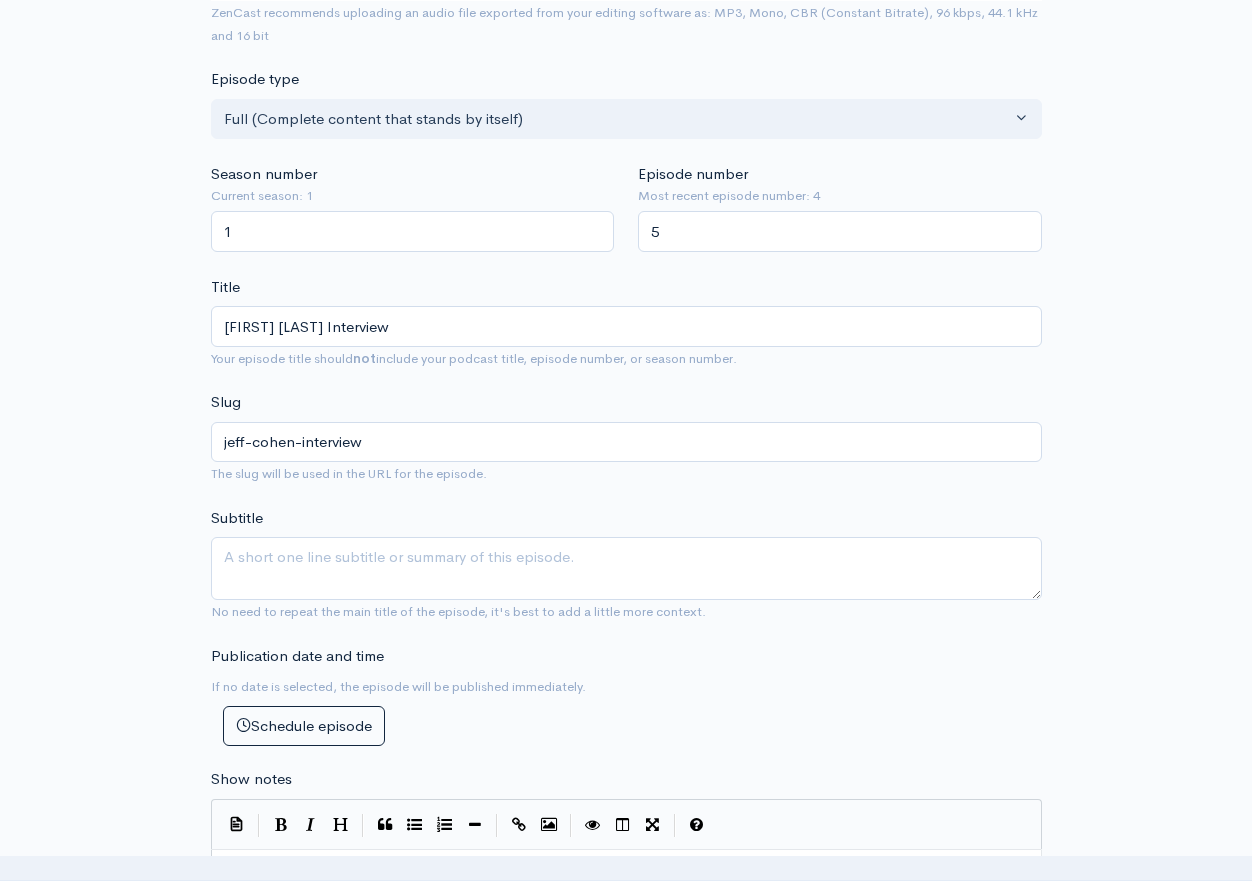 scroll, scrollTop: 387, scrollLeft: 0, axis: vertical 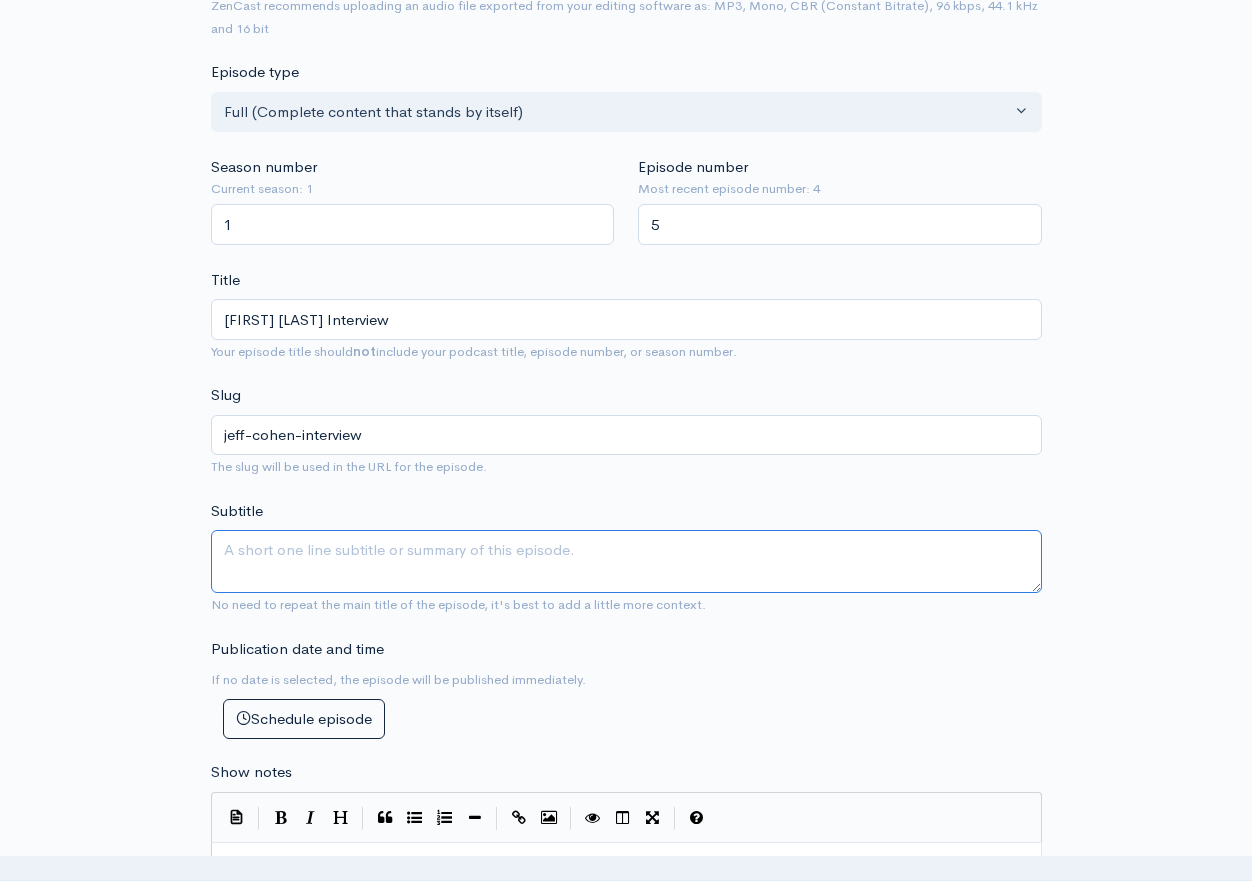 click on "Subtitle" at bounding box center (626, 561) 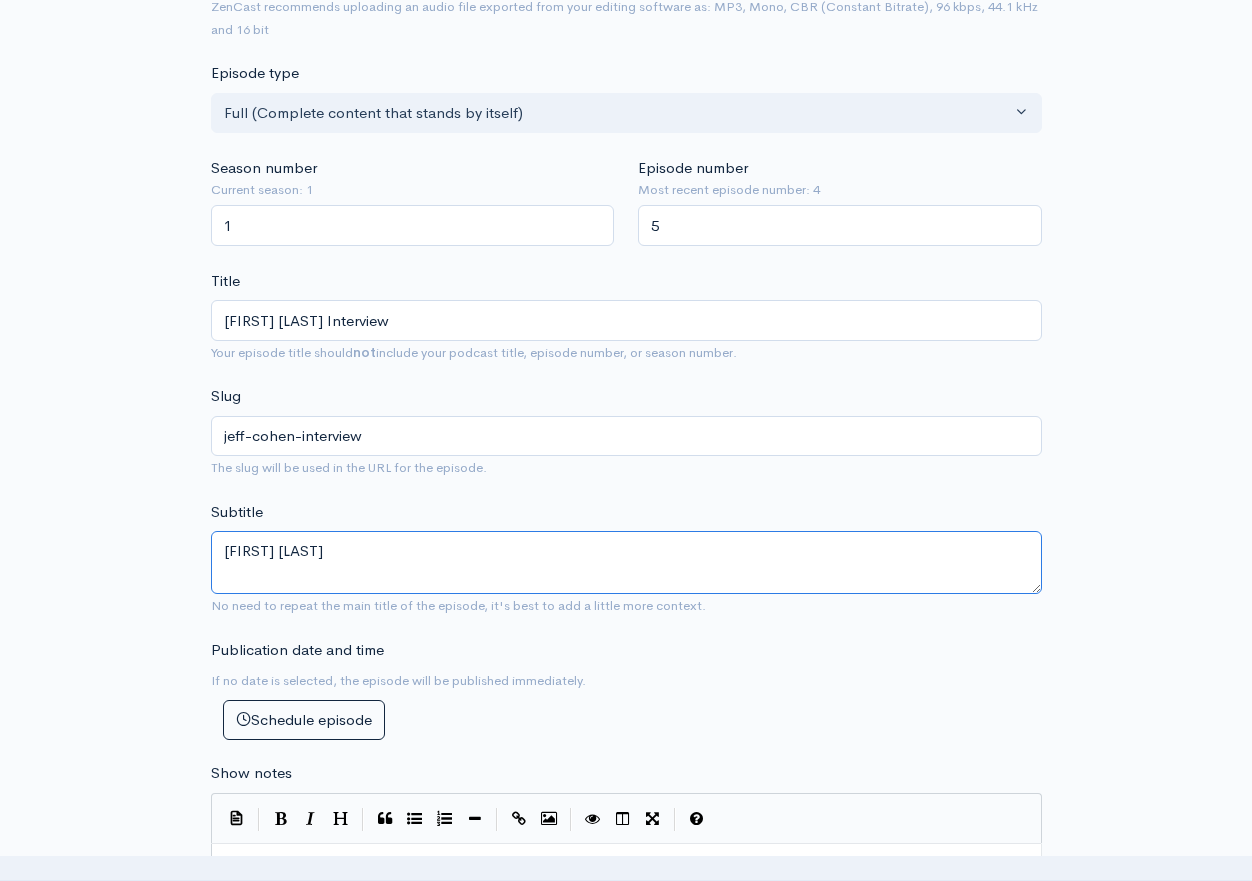 type on "[FIRST] [LAST]" 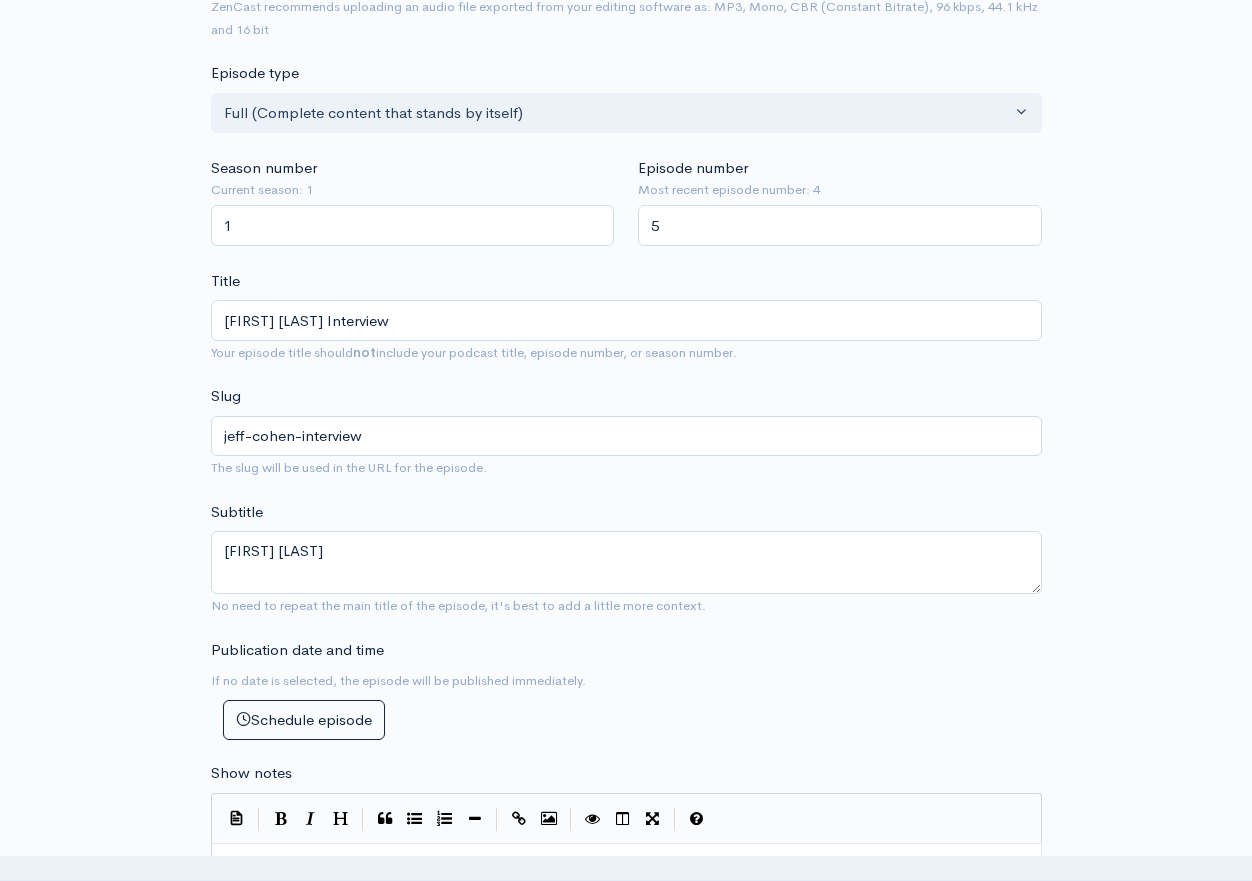scroll, scrollTop: 368, scrollLeft: 0, axis: vertical 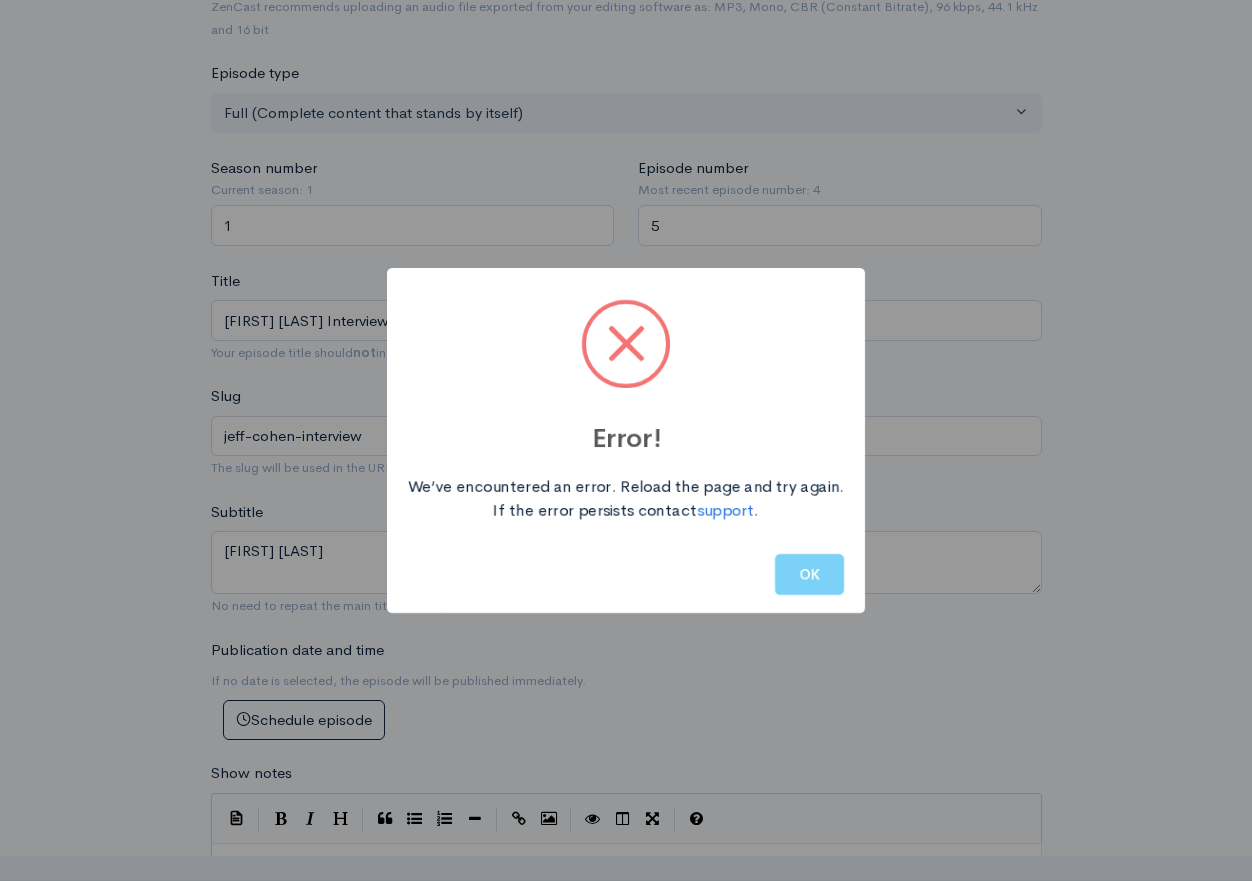 type 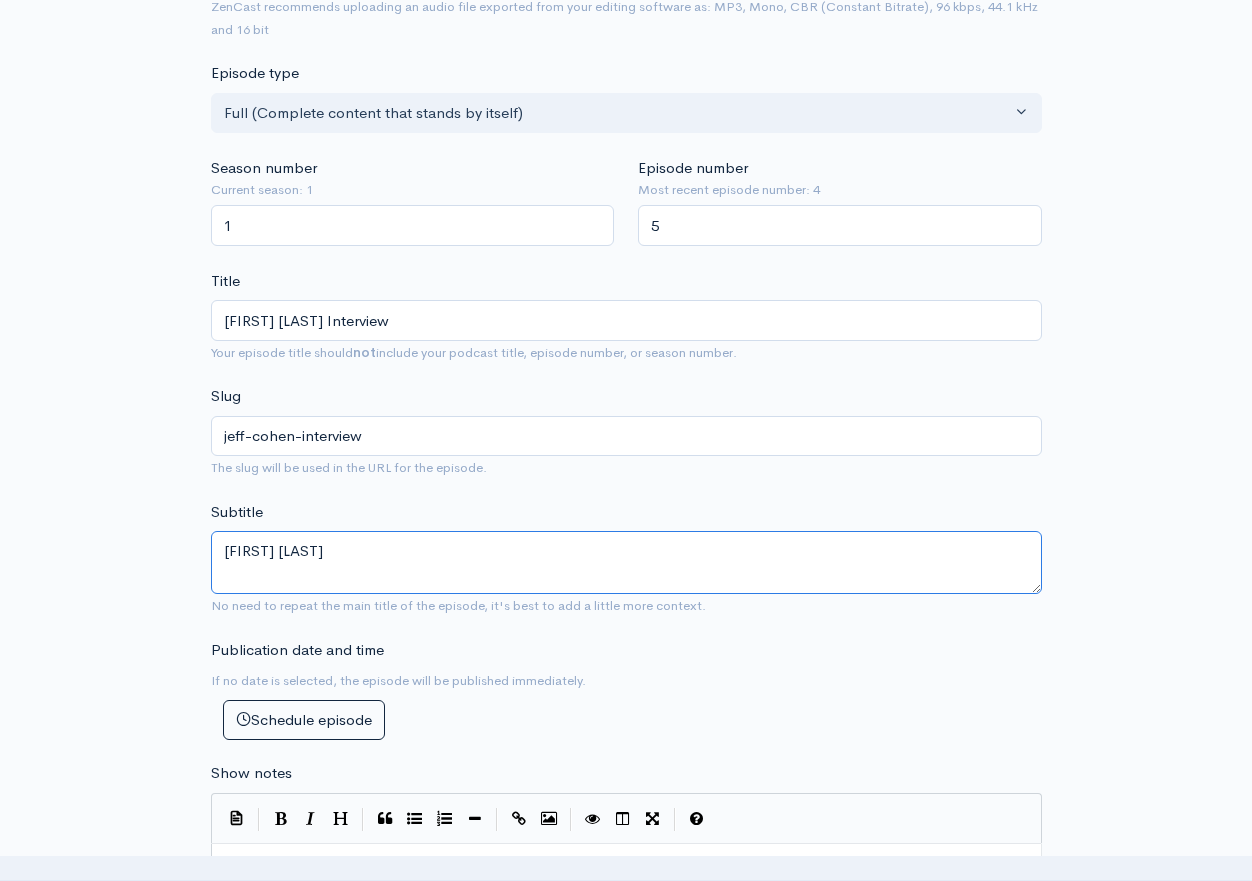 click on "[FIRST] [LAST]" at bounding box center (626, 562) 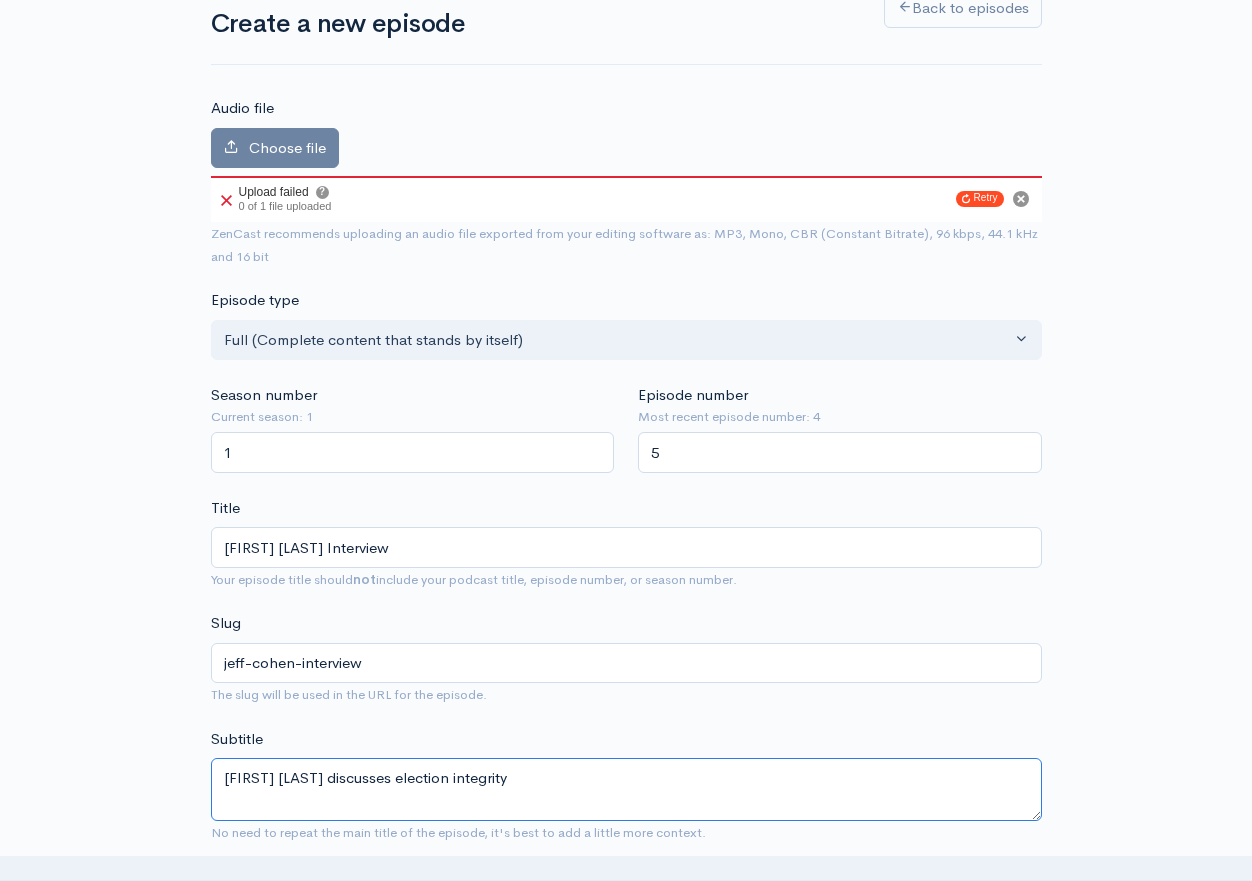 scroll, scrollTop: 0, scrollLeft: 0, axis: both 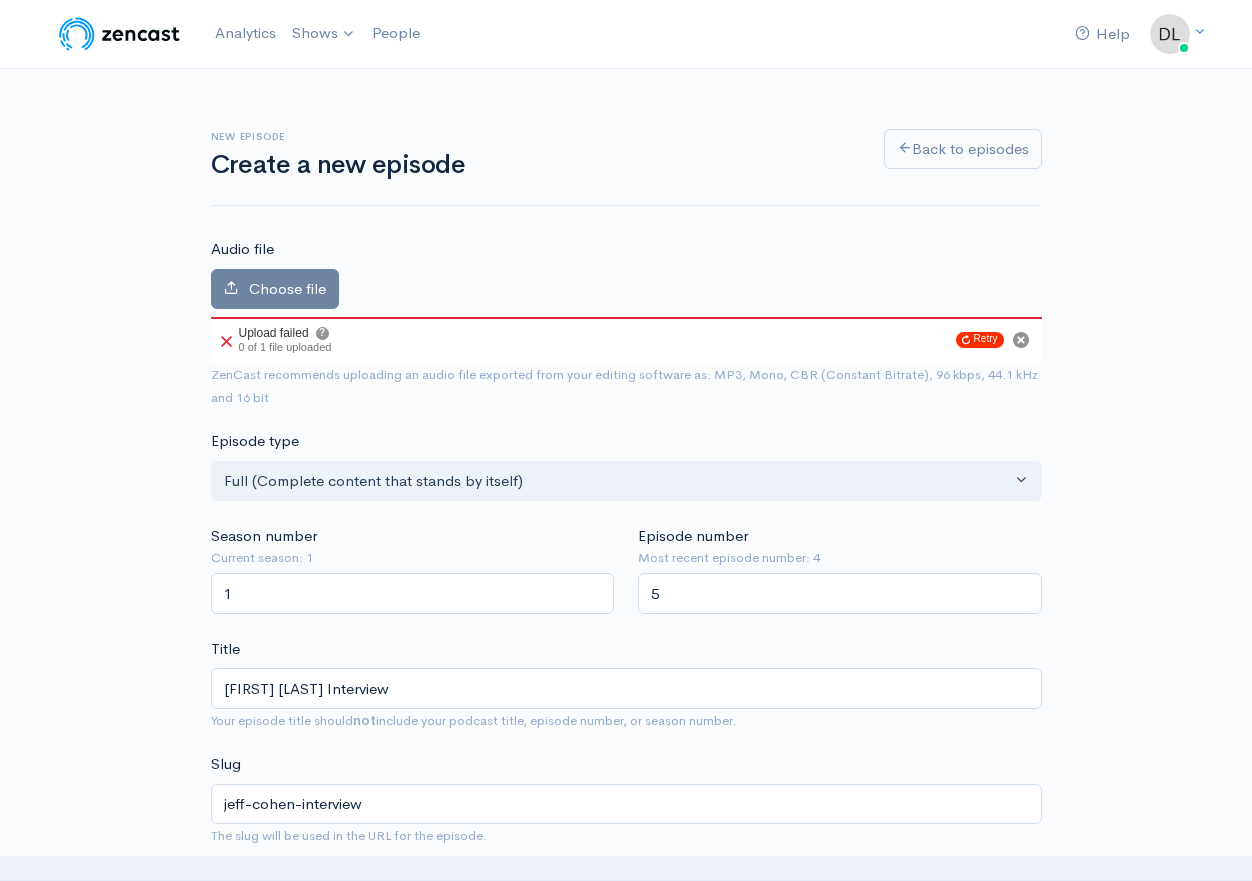 type on "[FIRST] [LAST] discusses election integrity" 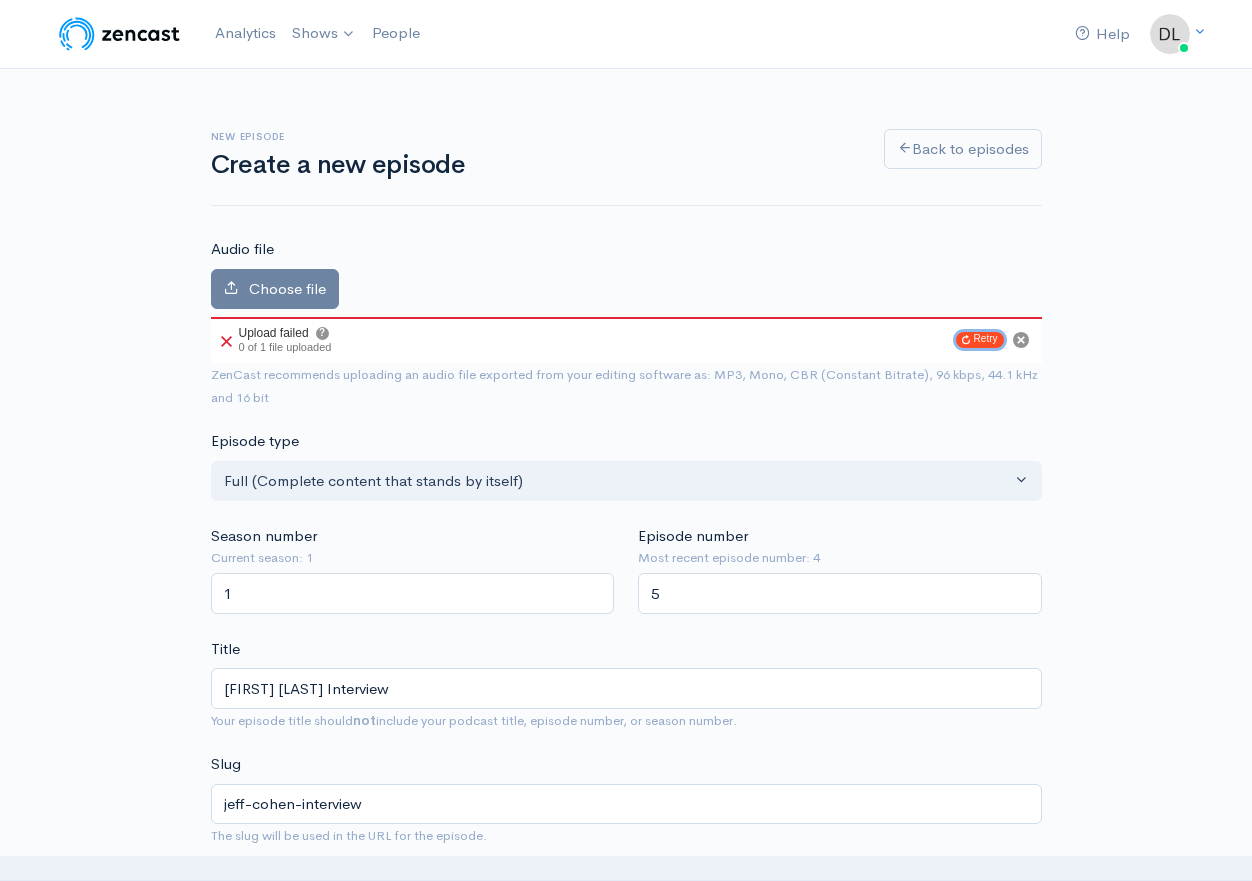 click on "Retry" at bounding box center [980, 340] 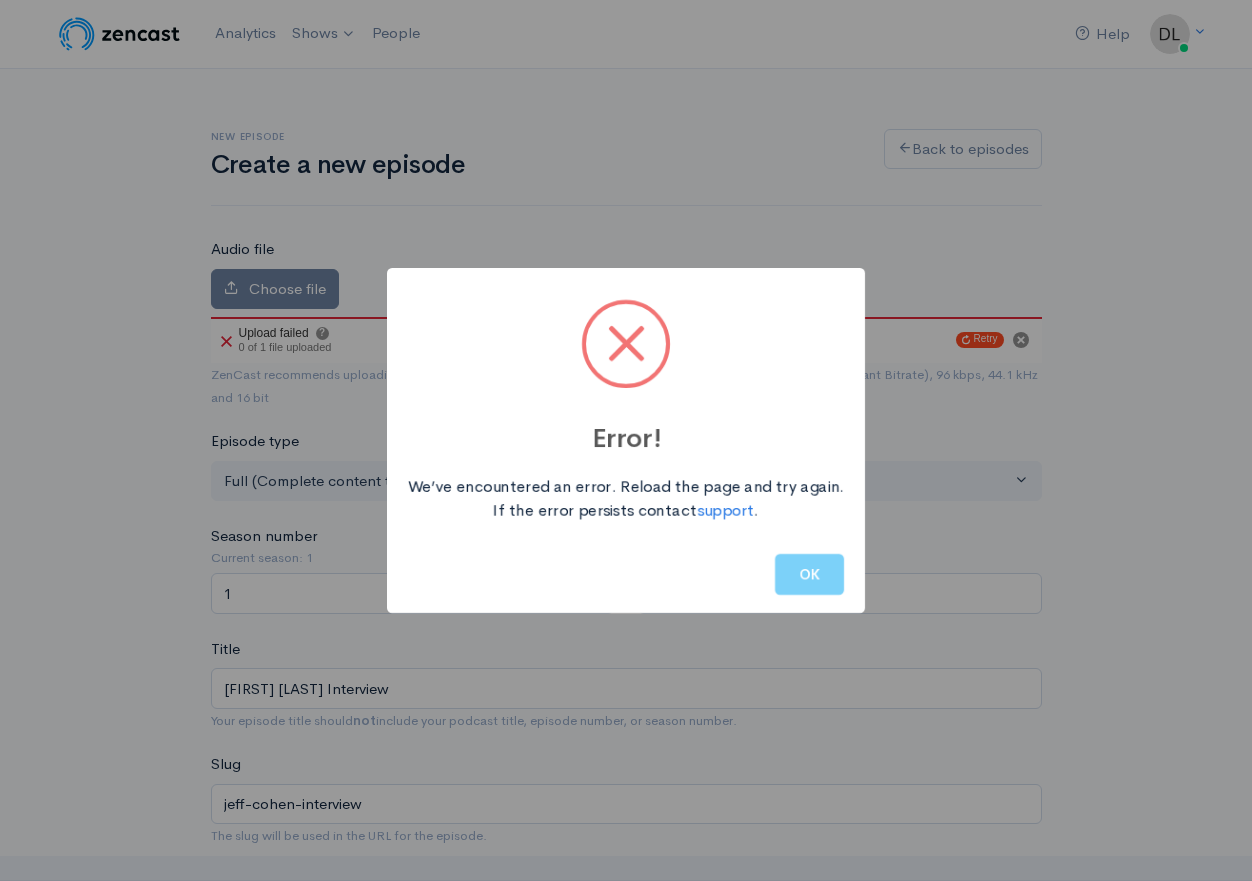 drag, startPoint x: 792, startPoint y: 577, endPoint x: 781, endPoint y: 573, distance: 11.7046995 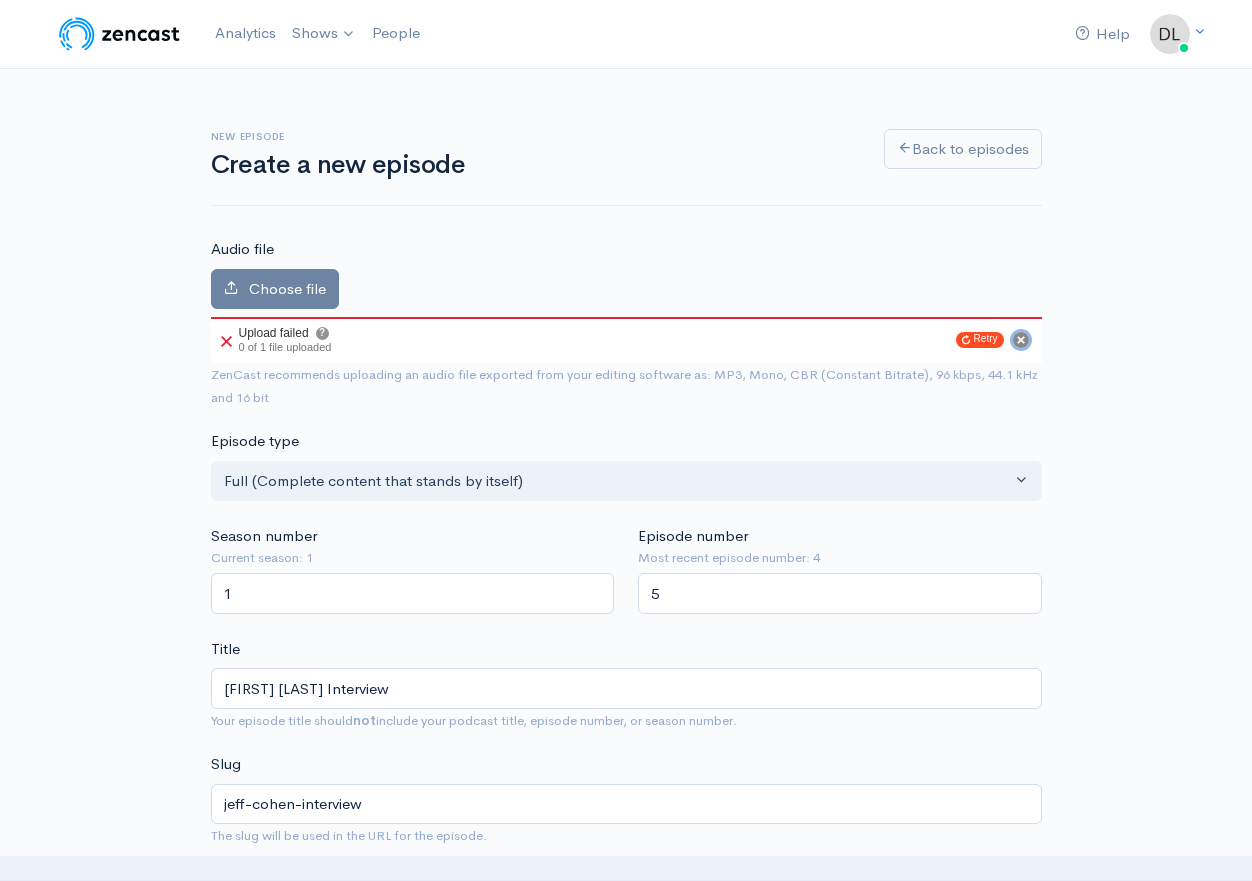 click at bounding box center [1021, 340] 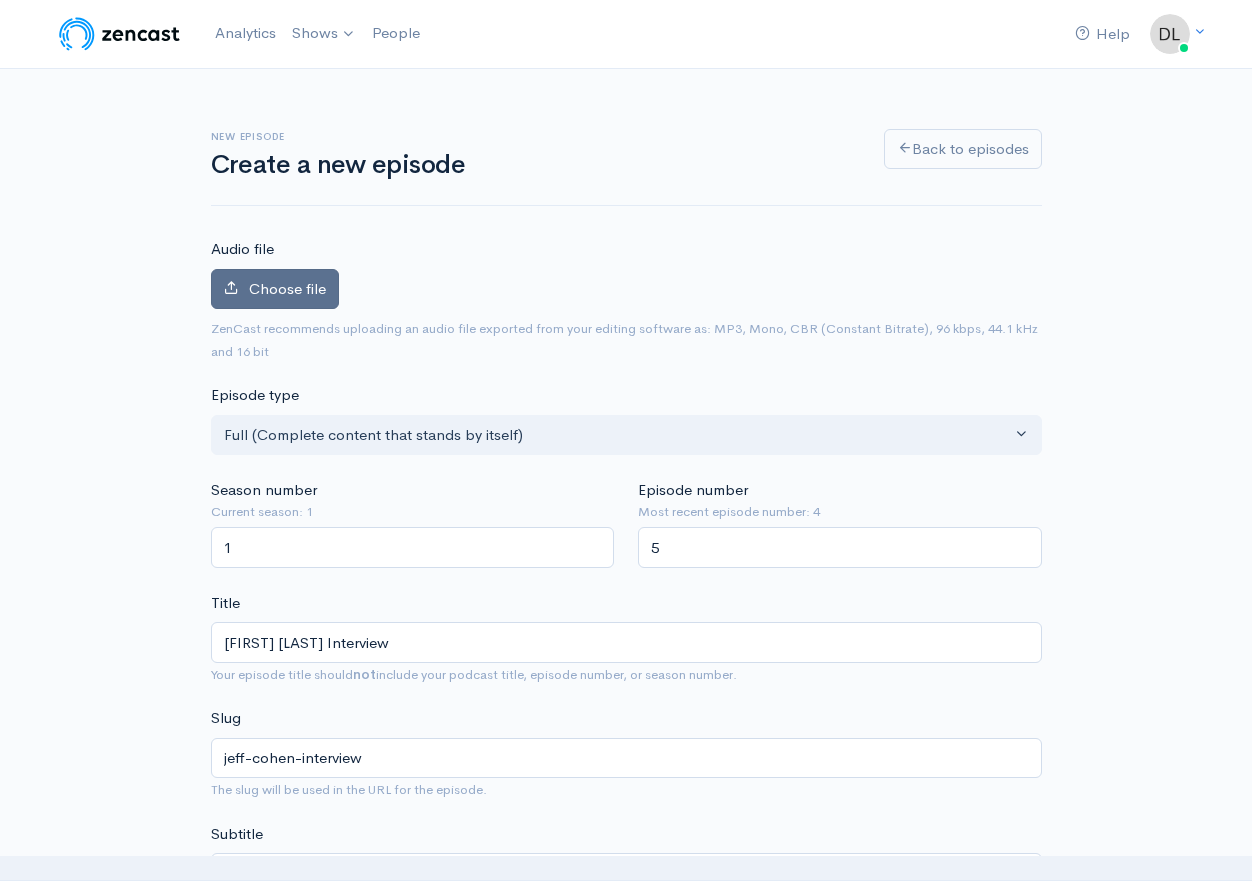 click on "Choose file" at bounding box center [287, 288] 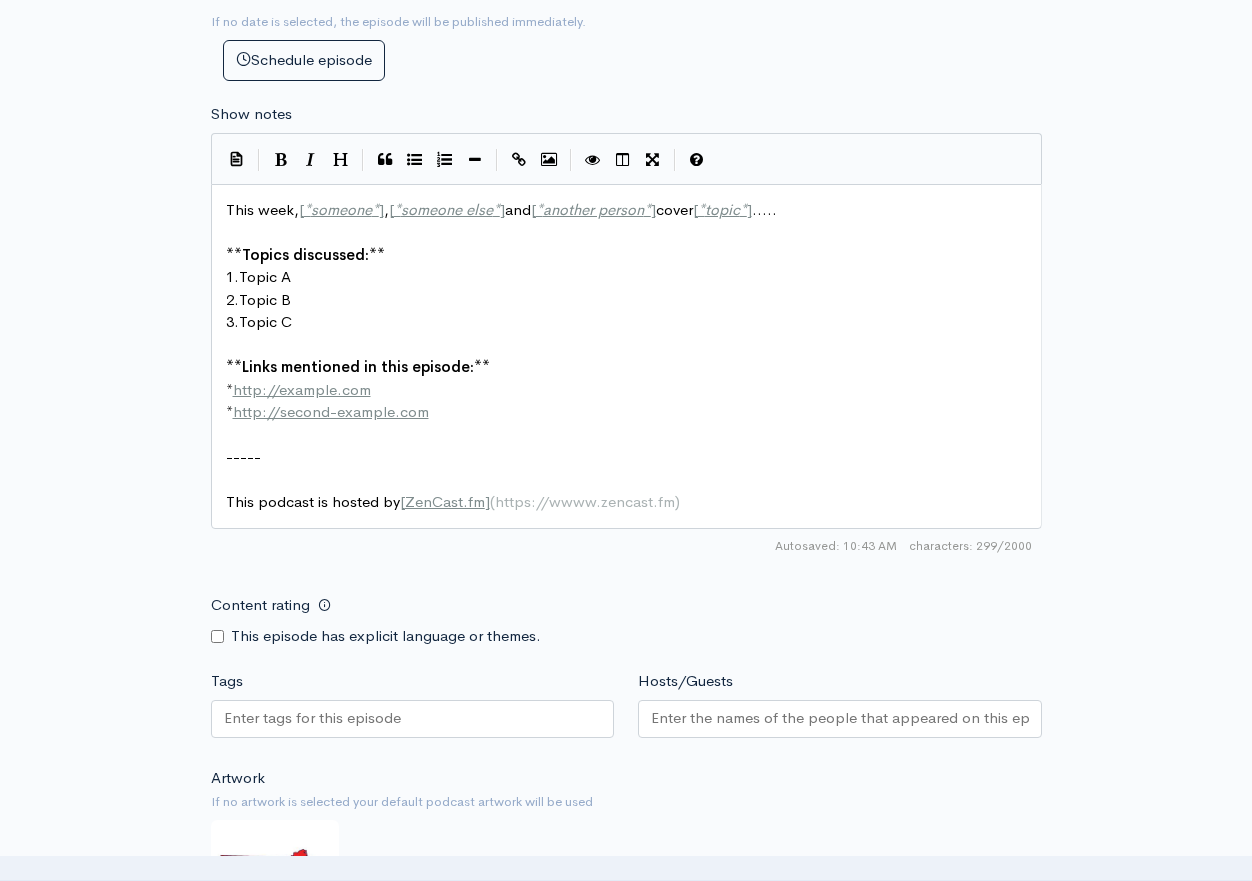 scroll, scrollTop: 1098, scrollLeft: 0, axis: vertical 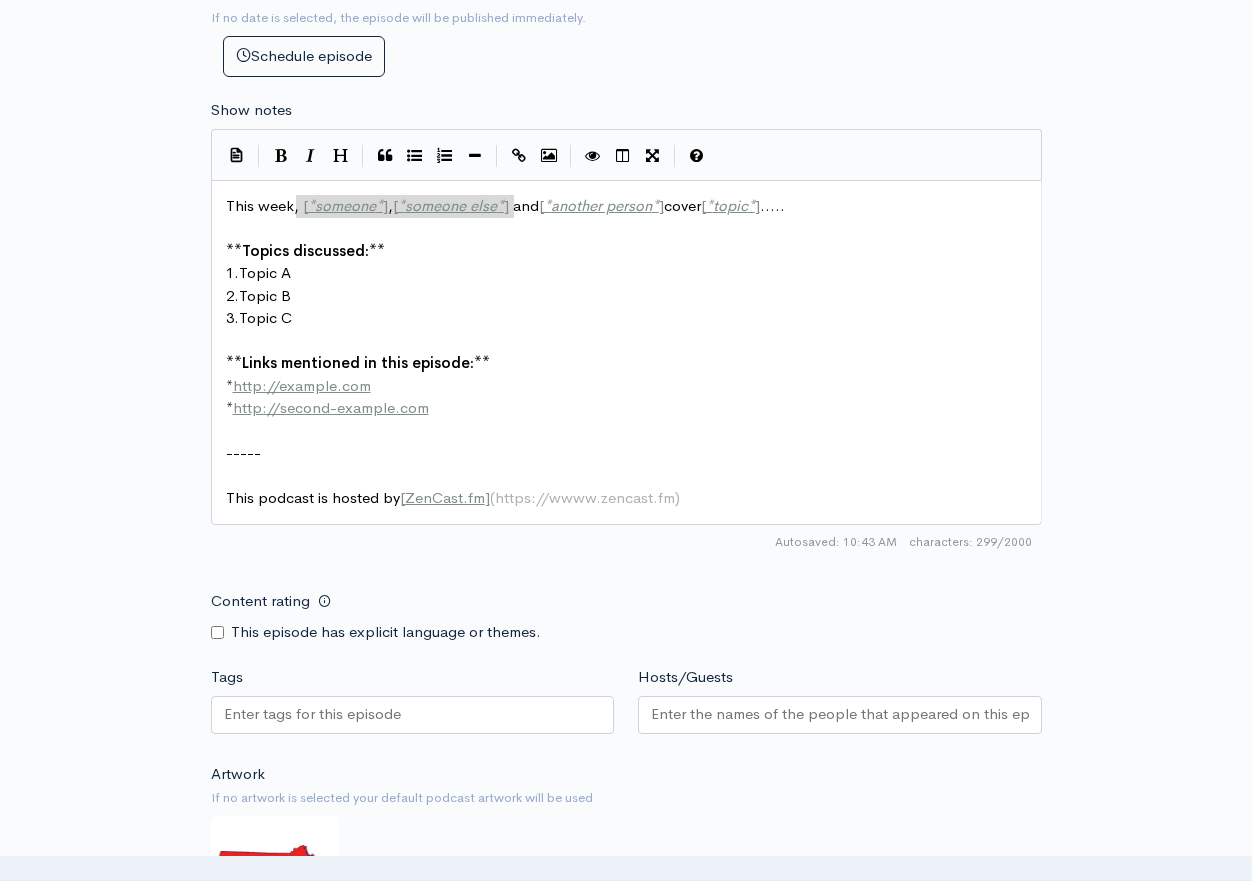drag, startPoint x: 298, startPoint y: 203, endPoint x: 515, endPoint y: 214, distance: 217.27863 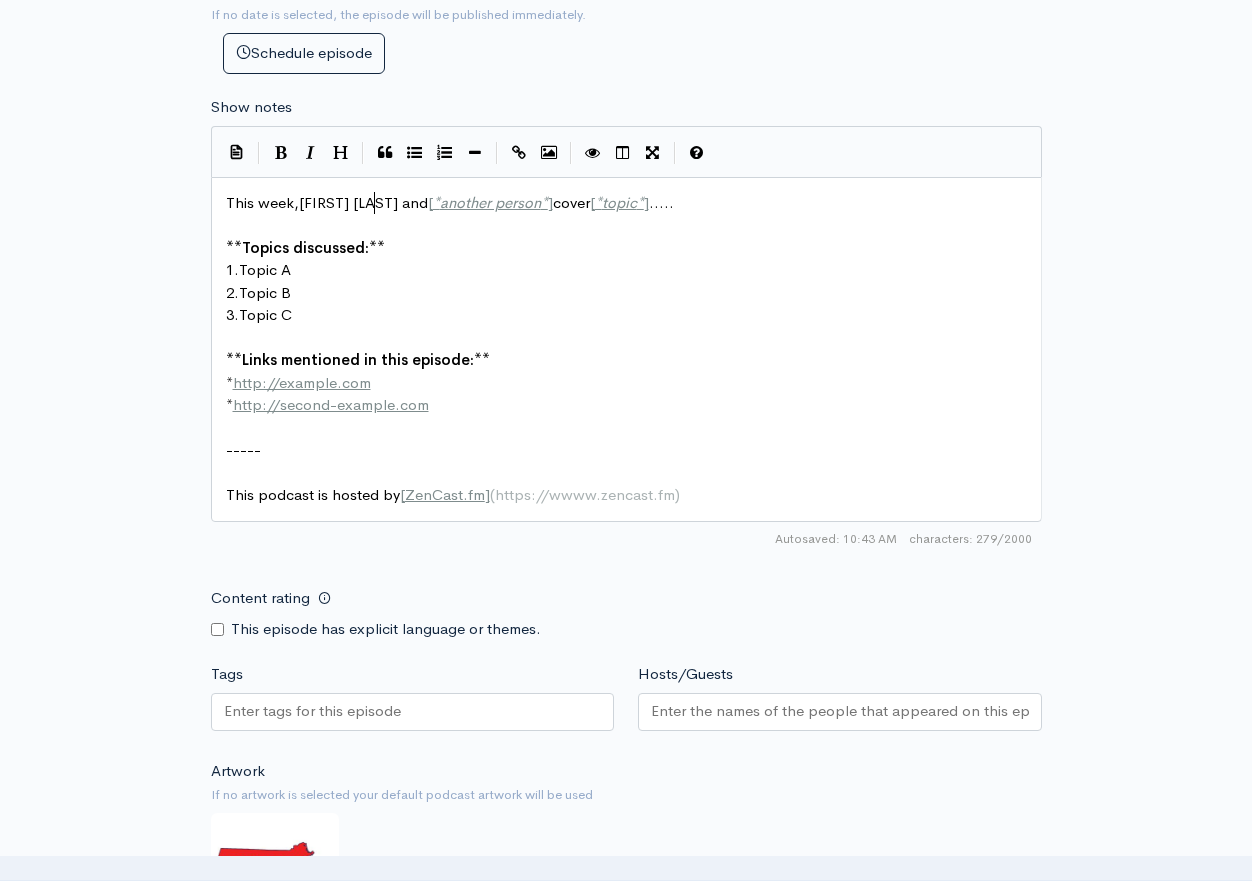 scroll, scrollTop: 7, scrollLeft: 76, axis: both 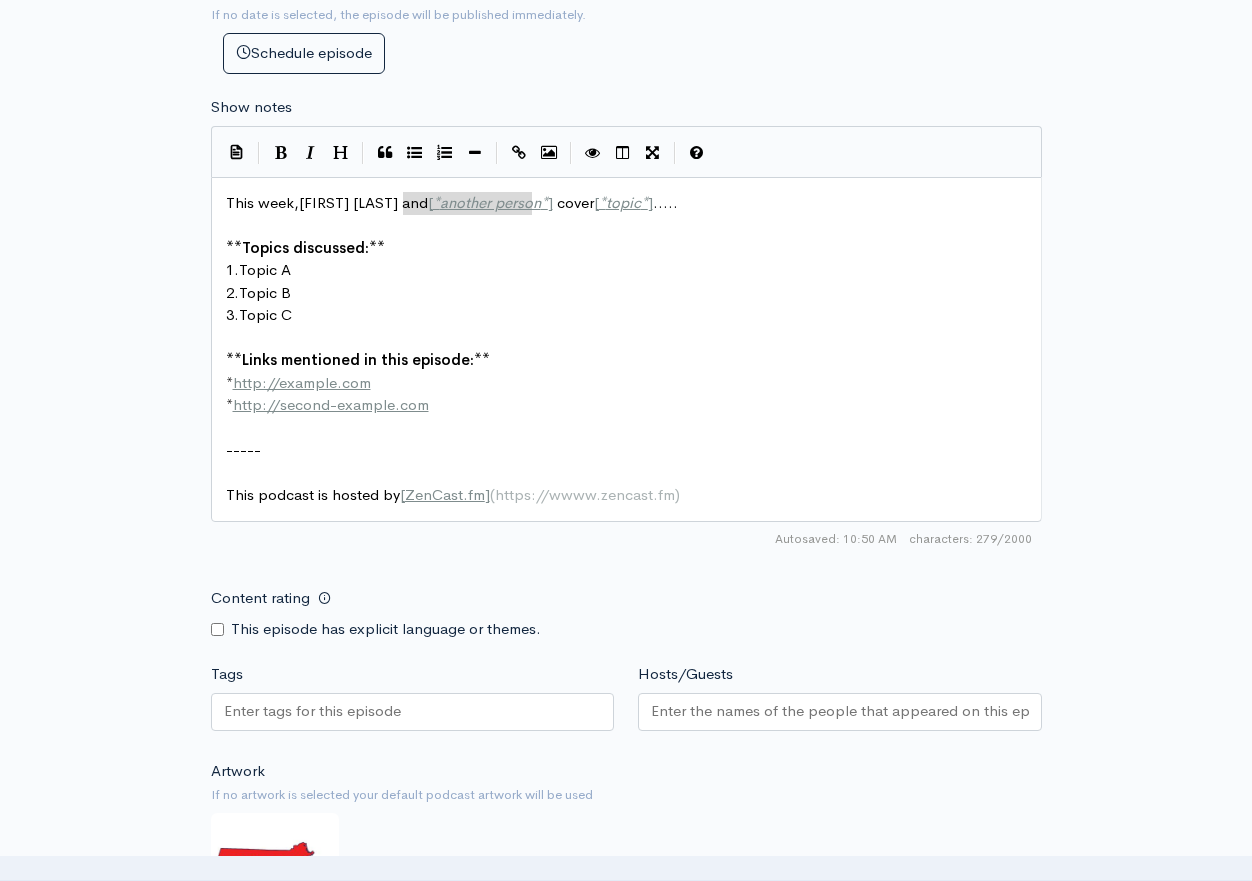 drag, startPoint x: 401, startPoint y: 202, endPoint x: 531, endPoint y: 201, distance: 130.00385 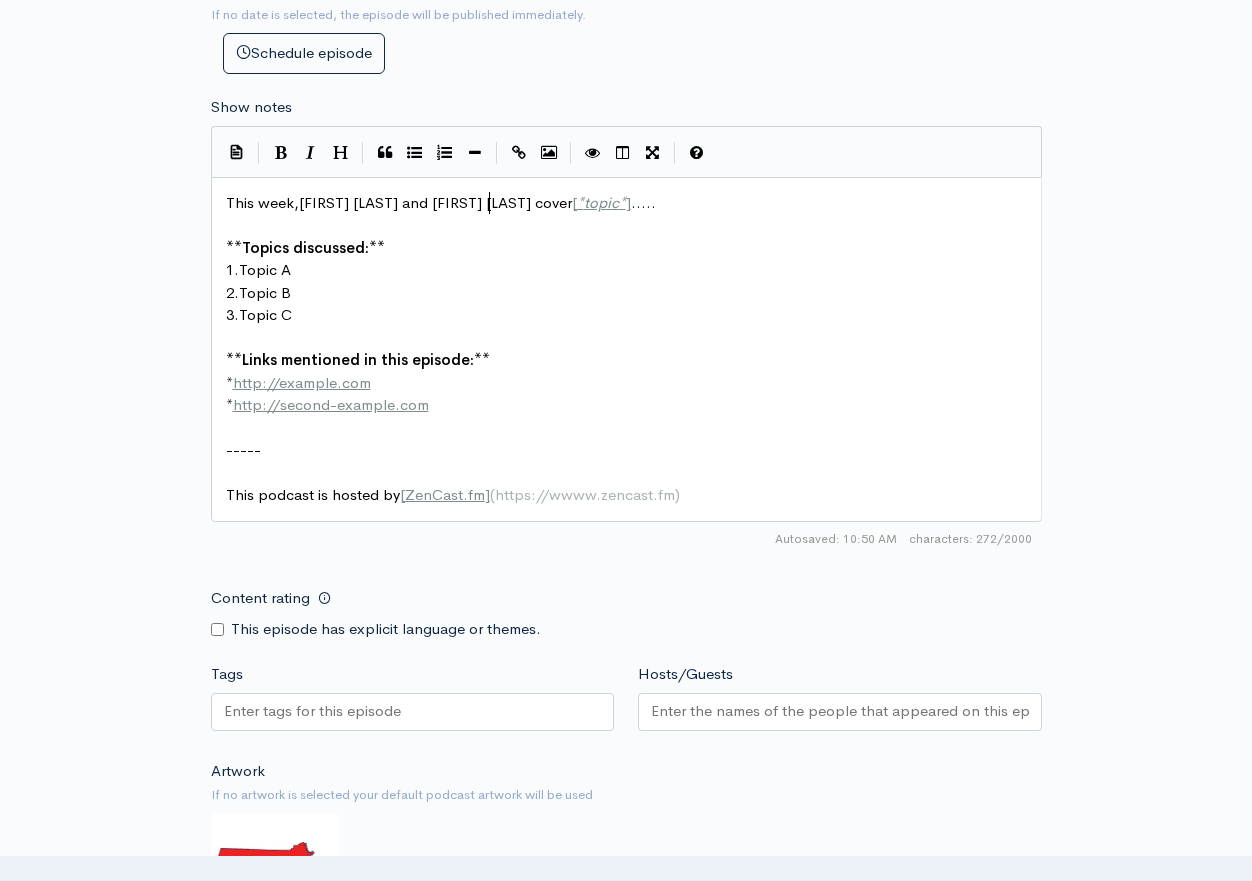 scroll, scrollTop: 7, scrollLeft: 85, axis: both 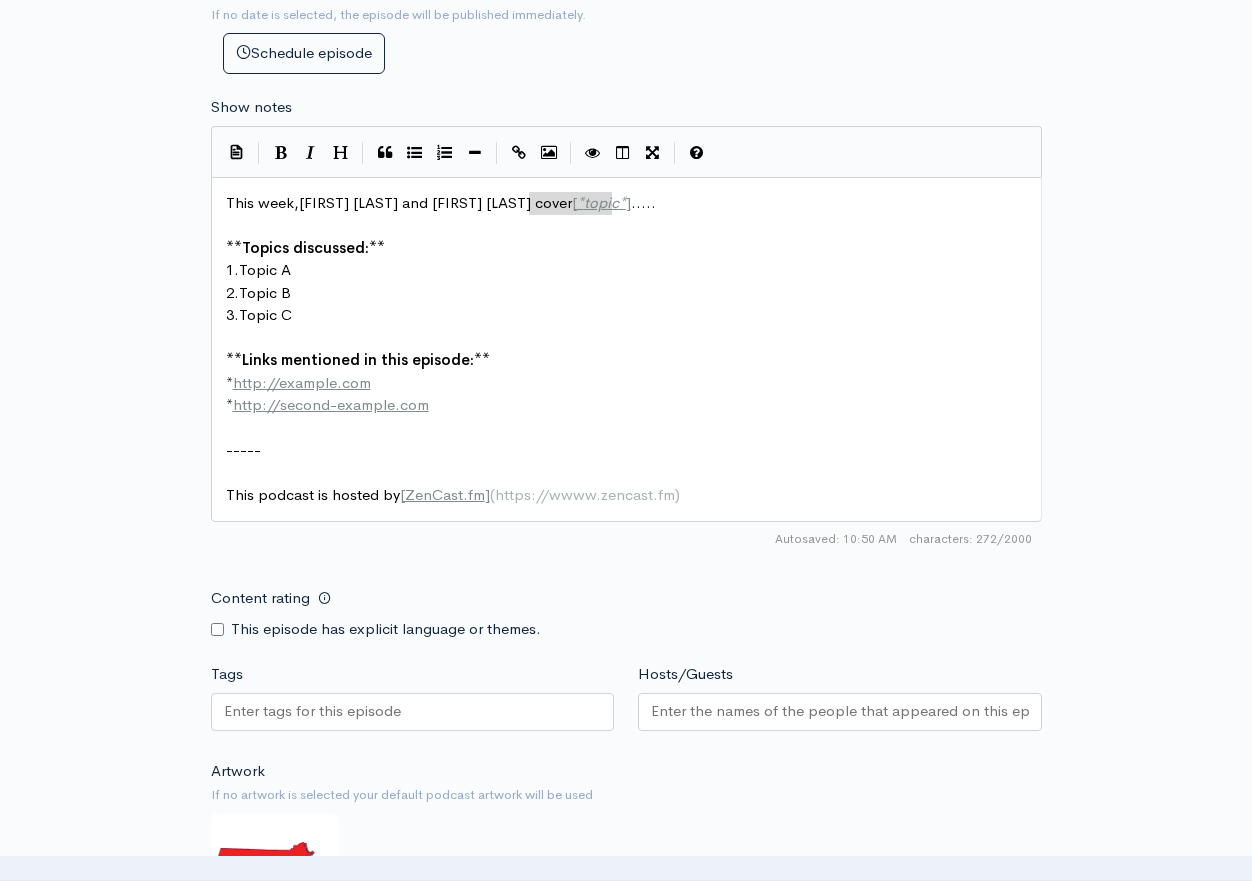 drag, startPoint x: 528, startPoint y: 204, endPoint x: 630, endPoint y: 210, distance: 102.176315 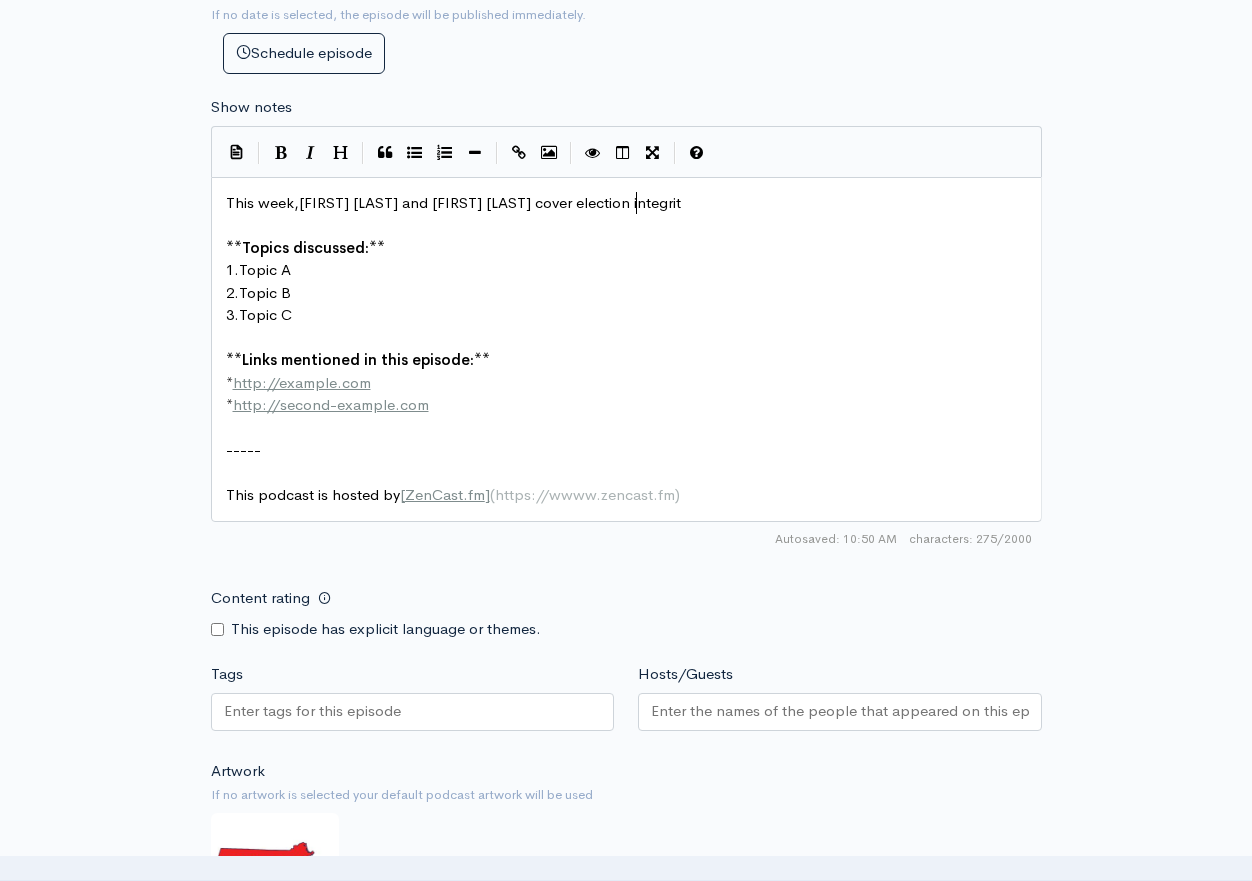 scroll, scrollTop: 7, scrollLeft: 113, axis: both 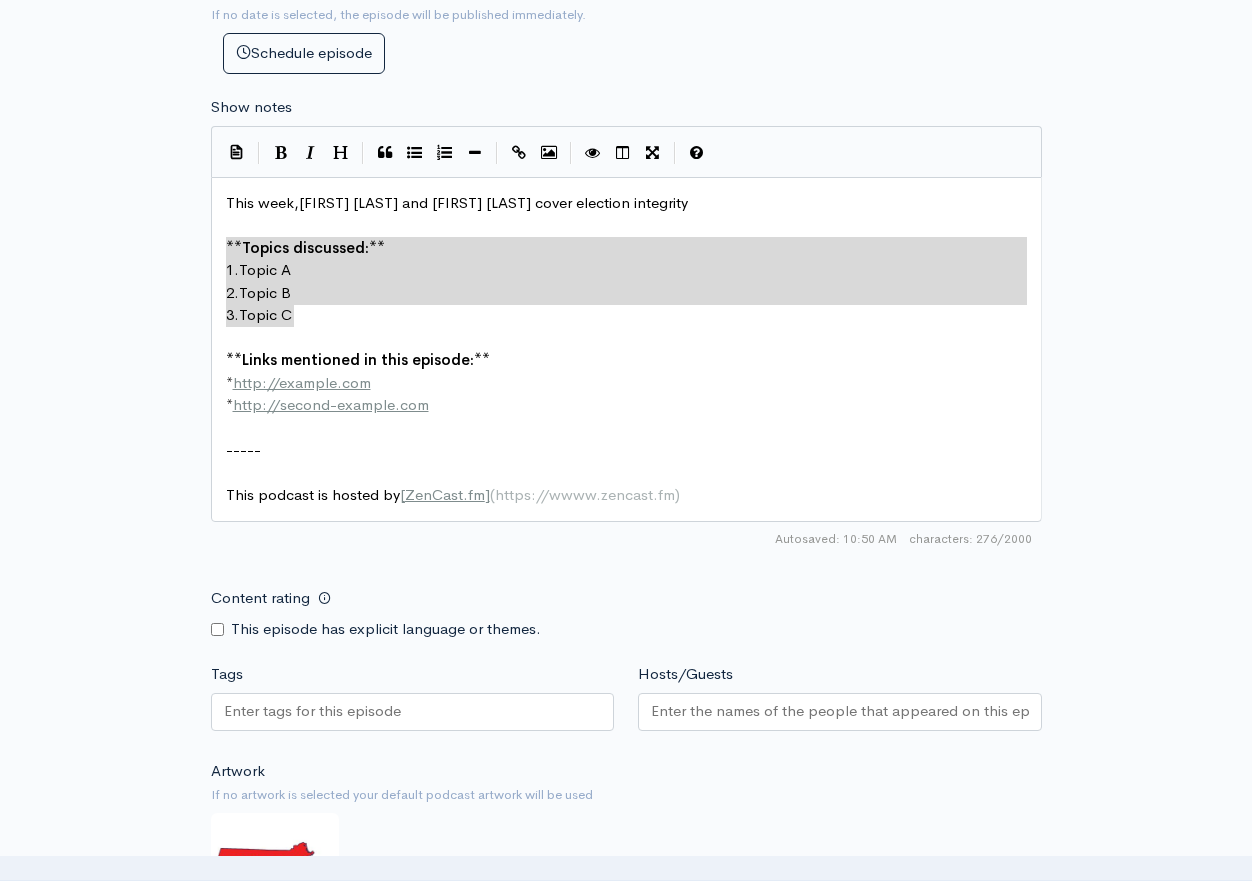 drag, startPoint x: 224, startPoint y: 244, endPoint x: 368, endPoint y: 306, distance: 156.7801 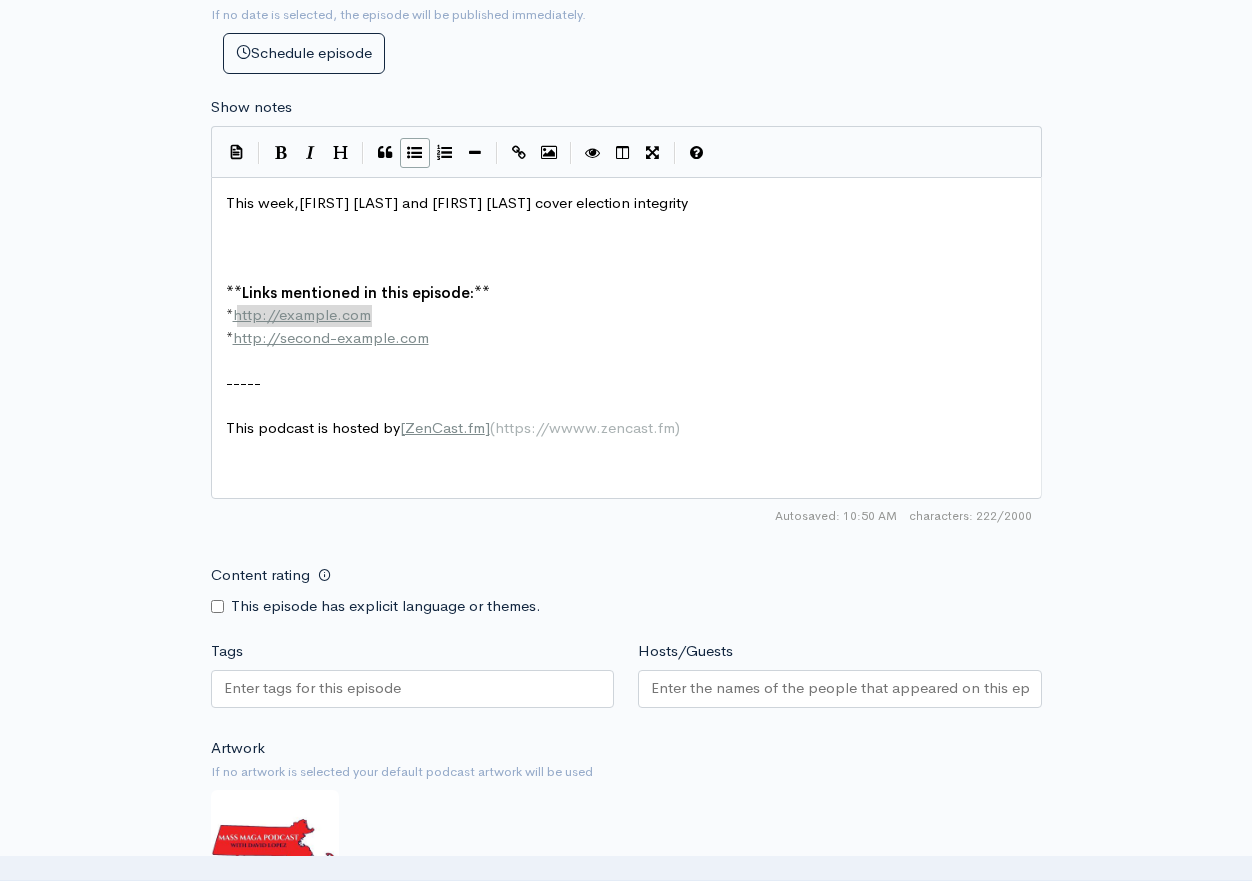 drag, startPoint x: 235, startPoint y: 313, endPoint x: 402, endPoint y: 319, distance: 167.10774 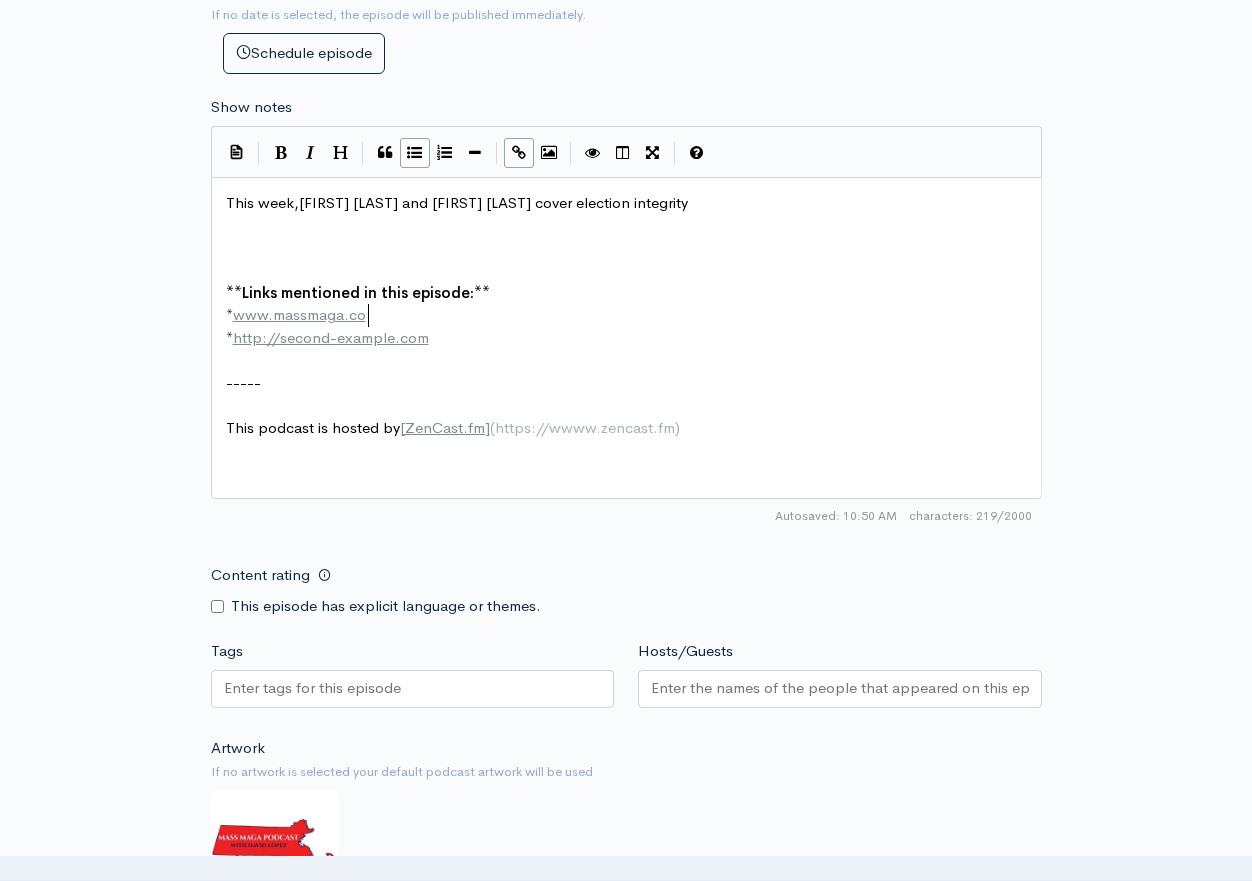 scroll, scrollTop: 7, scrollLeft: 142, axis: both 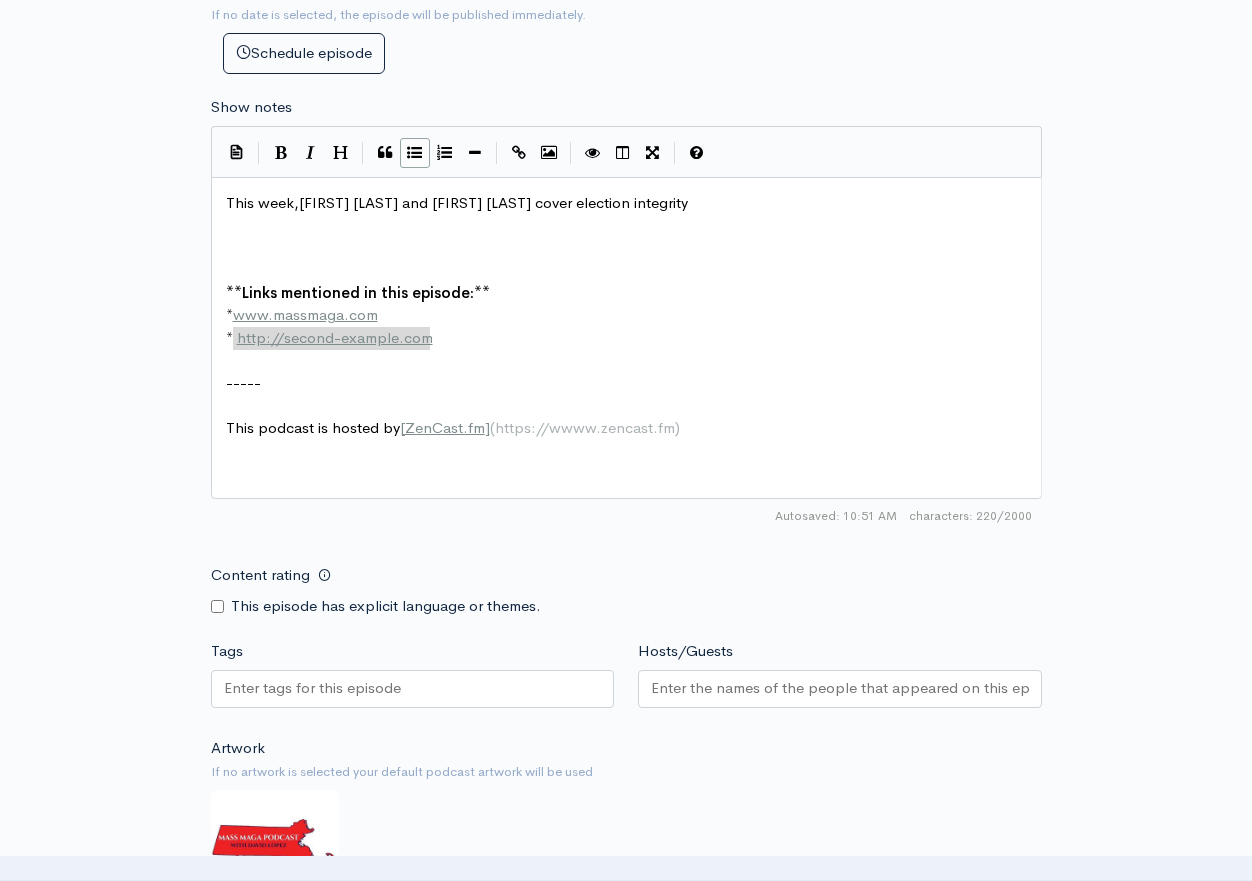 drag, startPoint x: 448, startPoint y: 343, endPoint x: 230, endPoint y: 346, distance: 218.02065 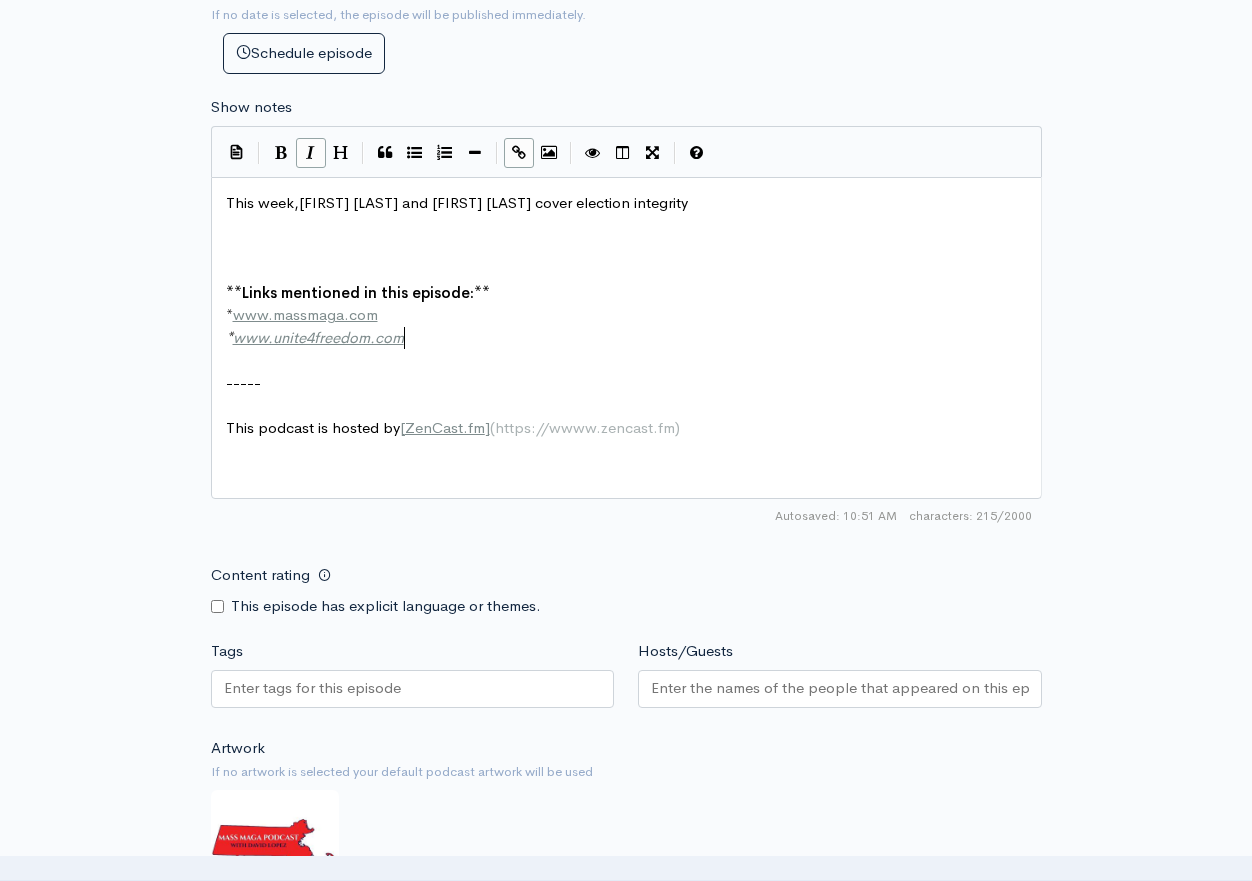 scroll, scrollTop: 7, scrollLeft: 170, axis: both 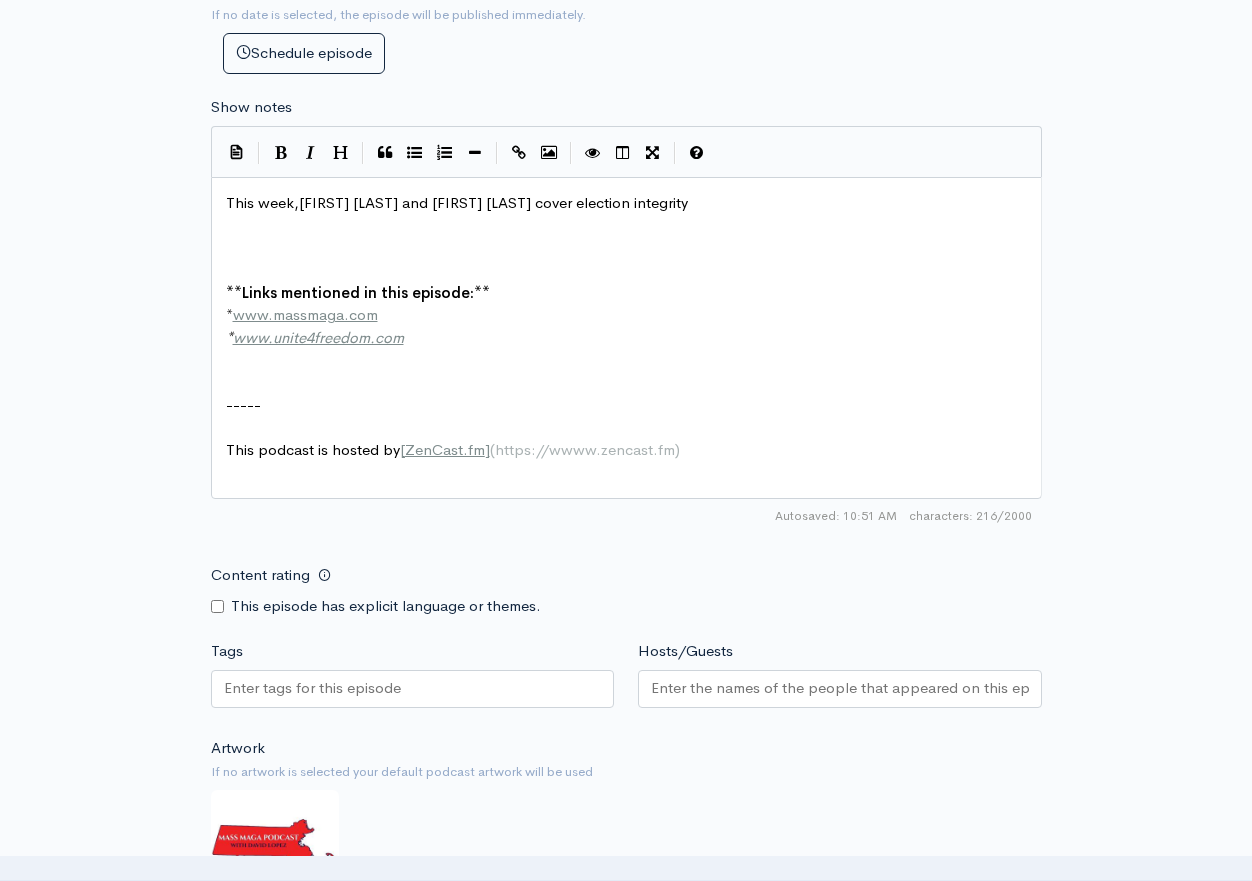 click on "www.unite4freedom.com" at bounding box center (318, 337) 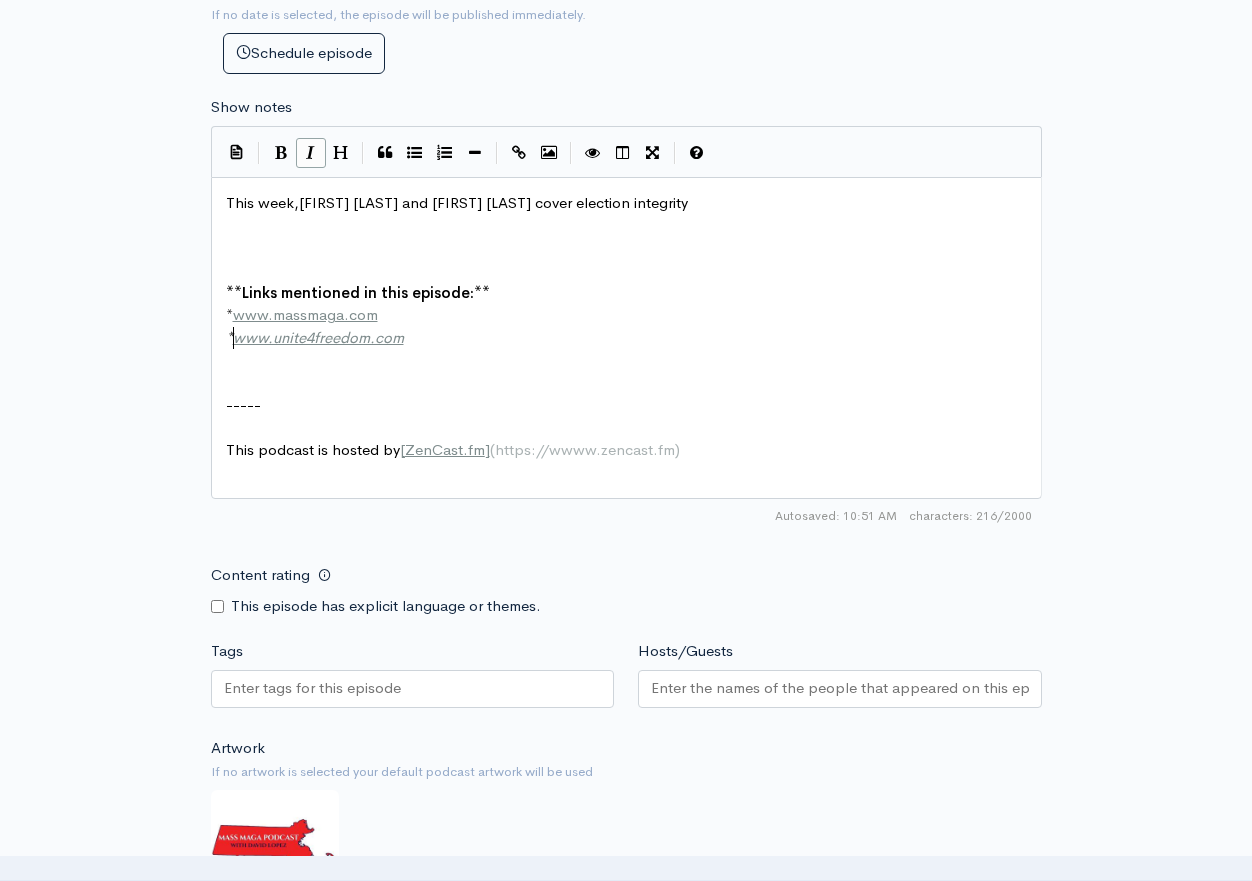 scroll, scrollTop: 7, scrollLeft: 4, axis: both 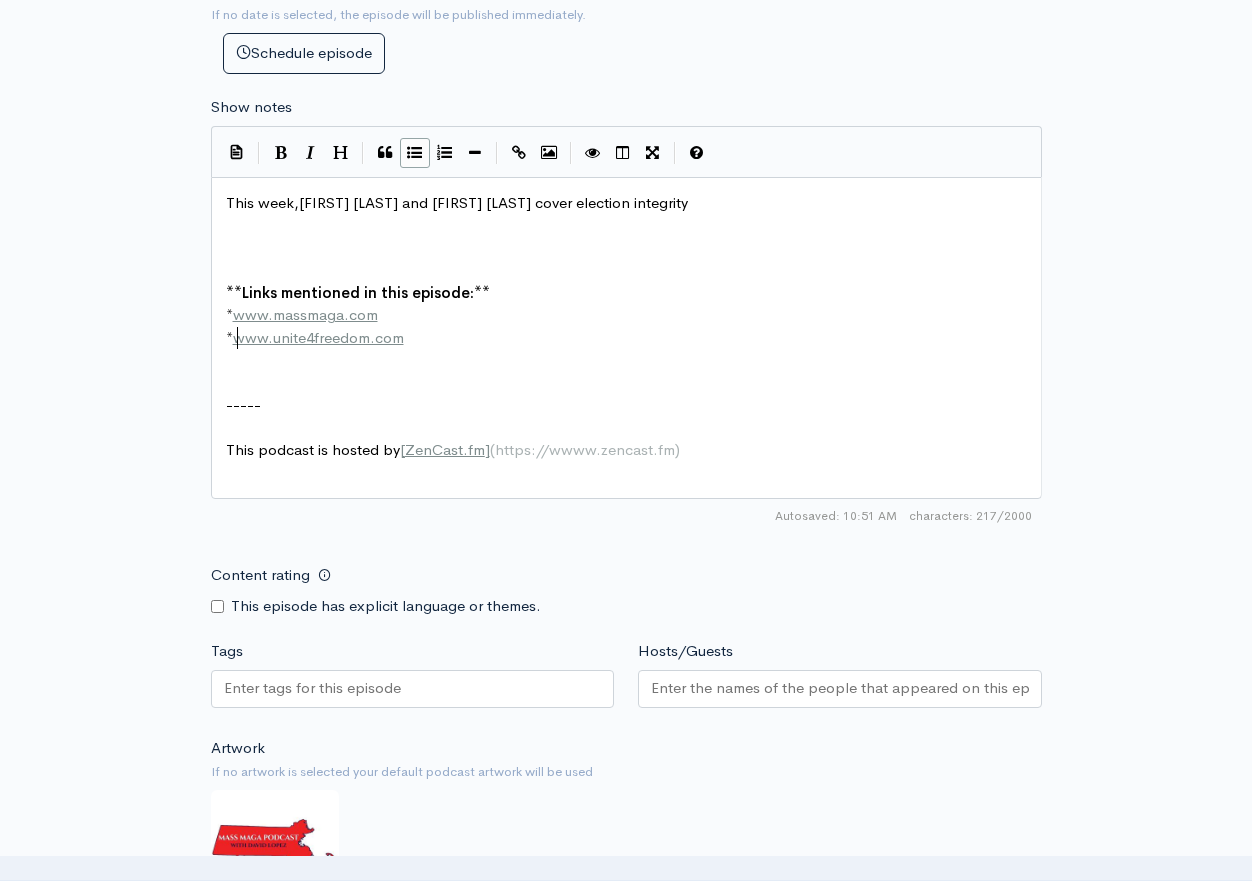 click on "*  www.unite4freedom.com" at bounding box center [626, 338] 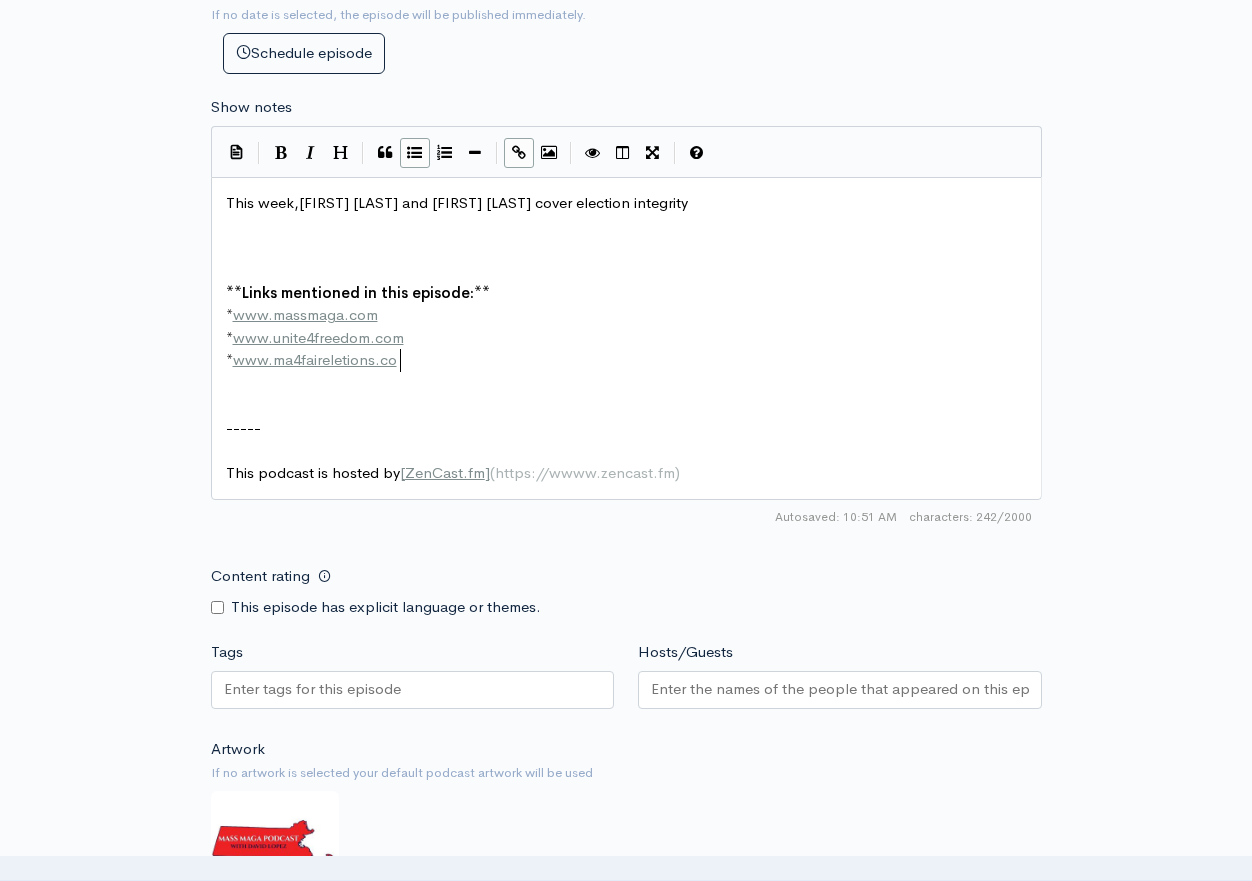 scroll, scrollTop: 7, scrollLeft: 174, axis: both 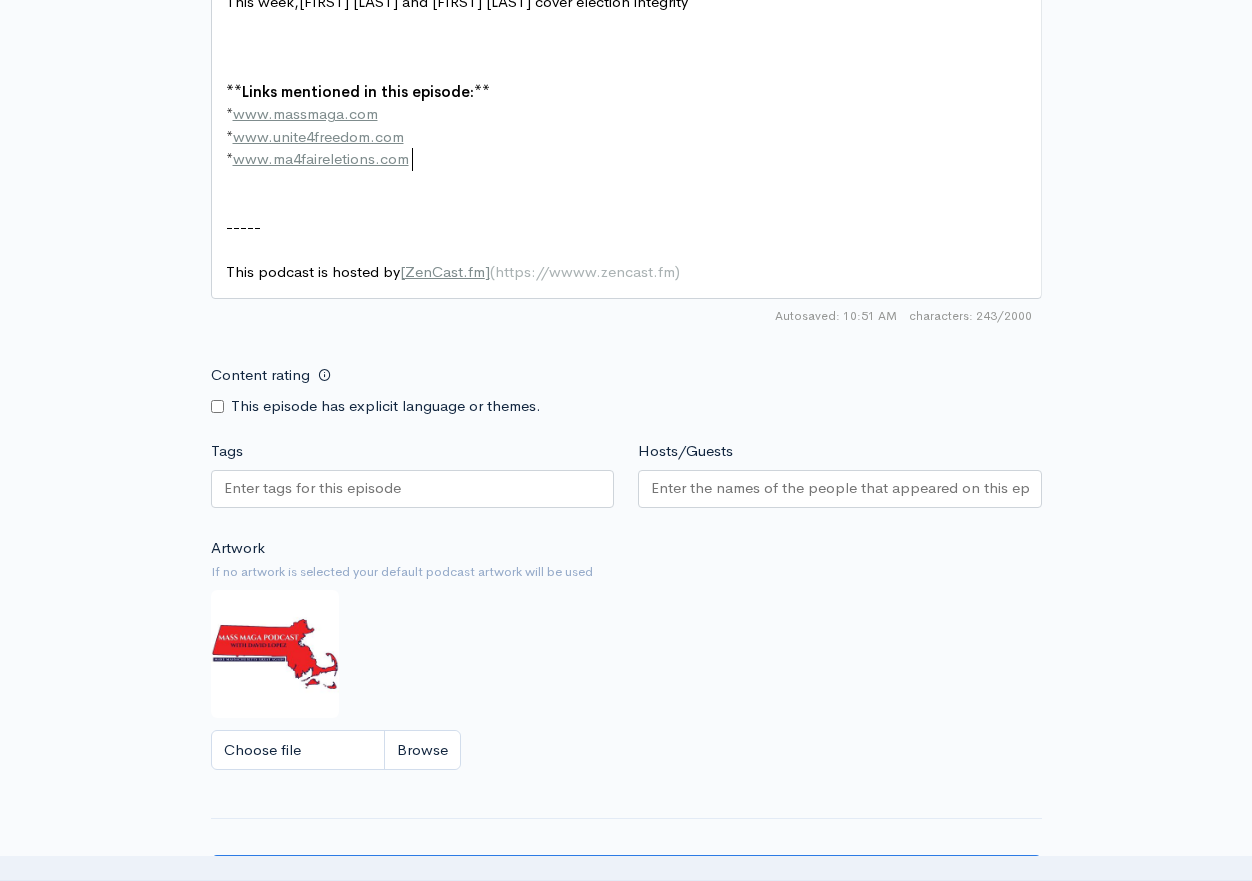 type on "www.ma4faireletions.com" 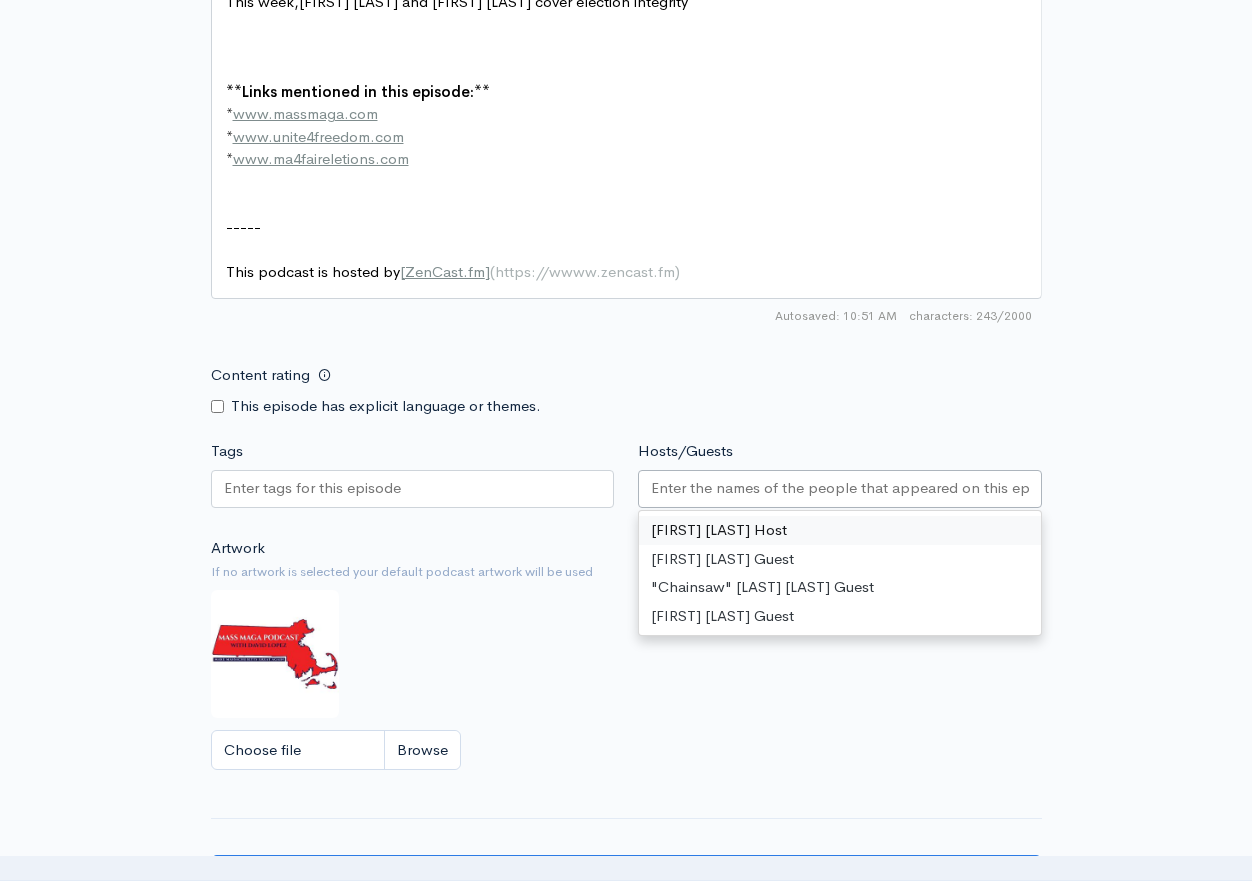 drag, startPoint x: 652, startPoint y: 487, endPoint x: 673, endPoint y: 486, distance: 21.023796 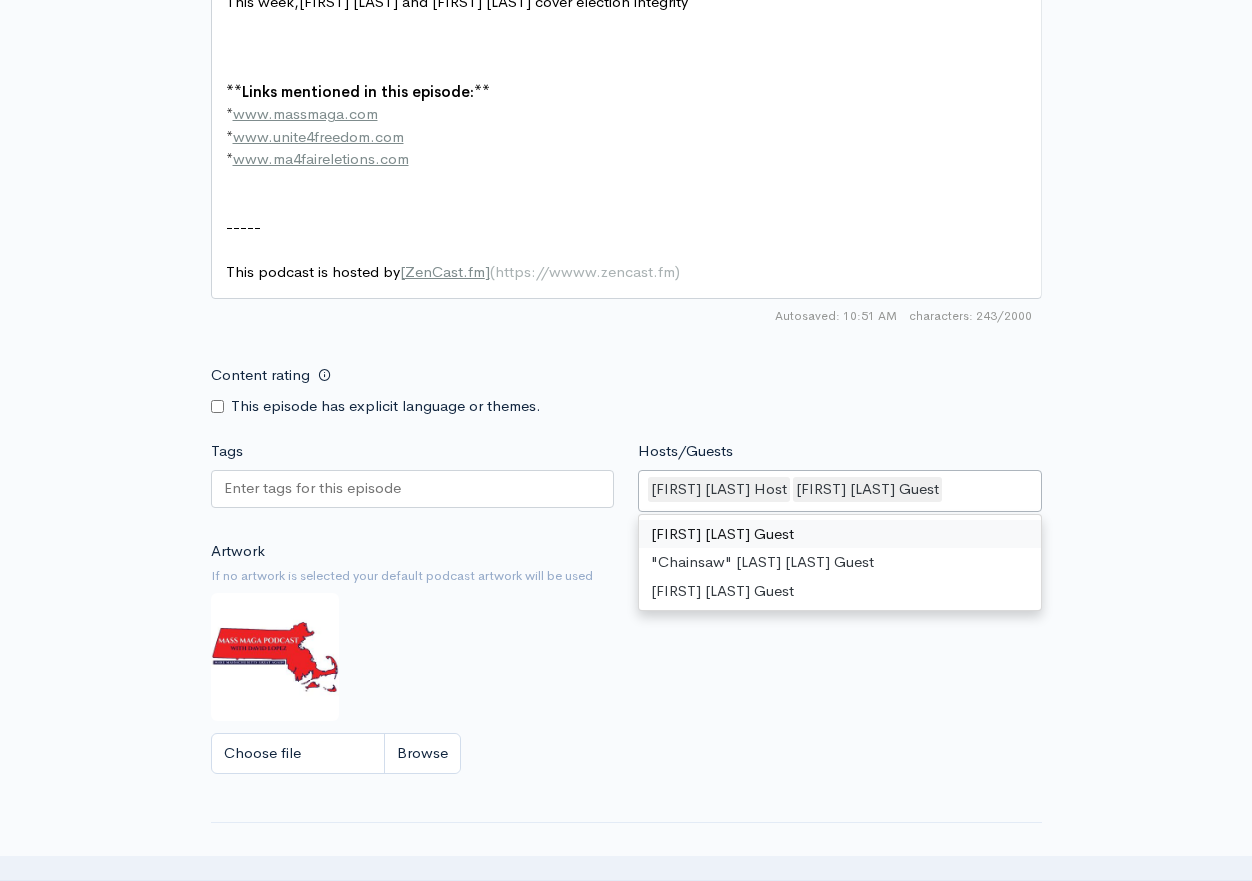 click on "Tags" at bounding box center [314, 488] 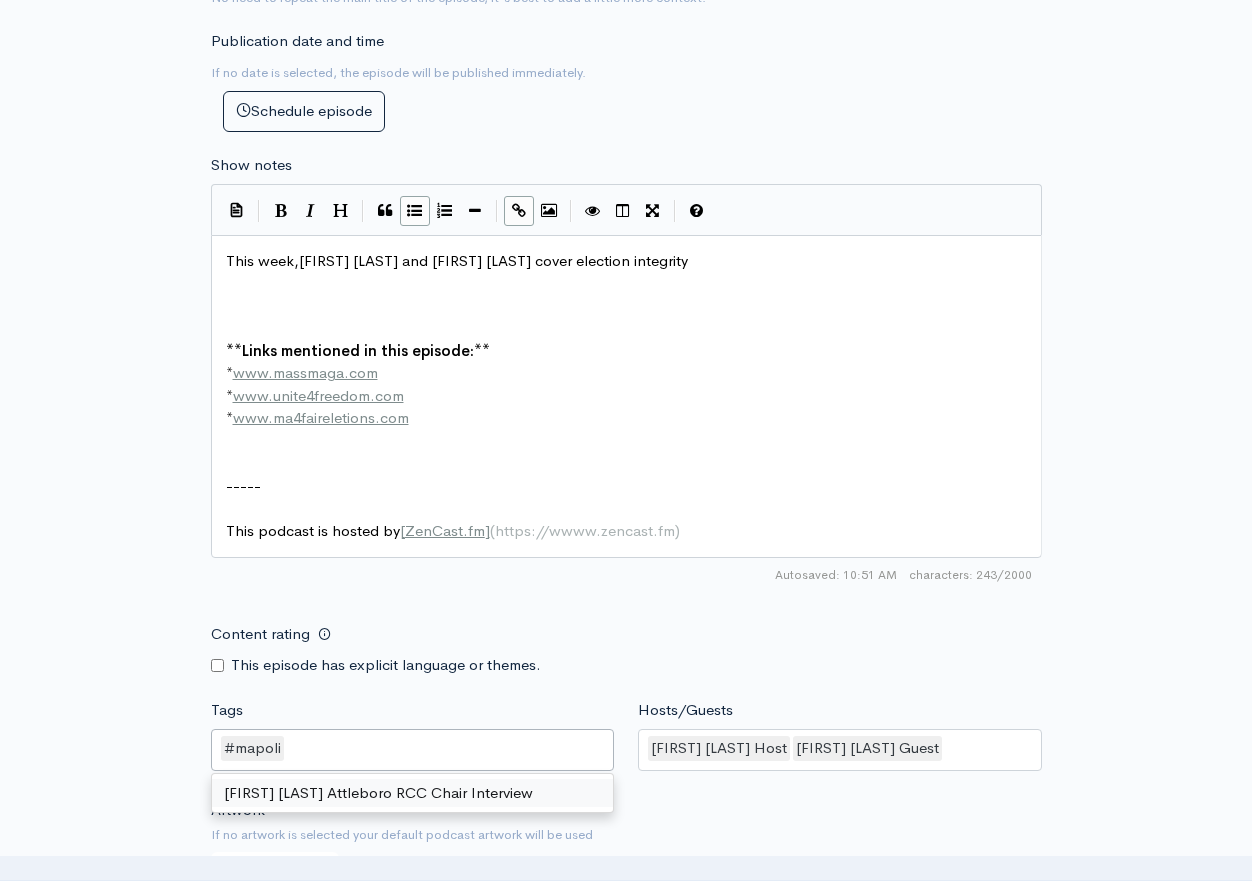 scroll, scrollTop: 1045, scrollLeft: 0, axis: vertical 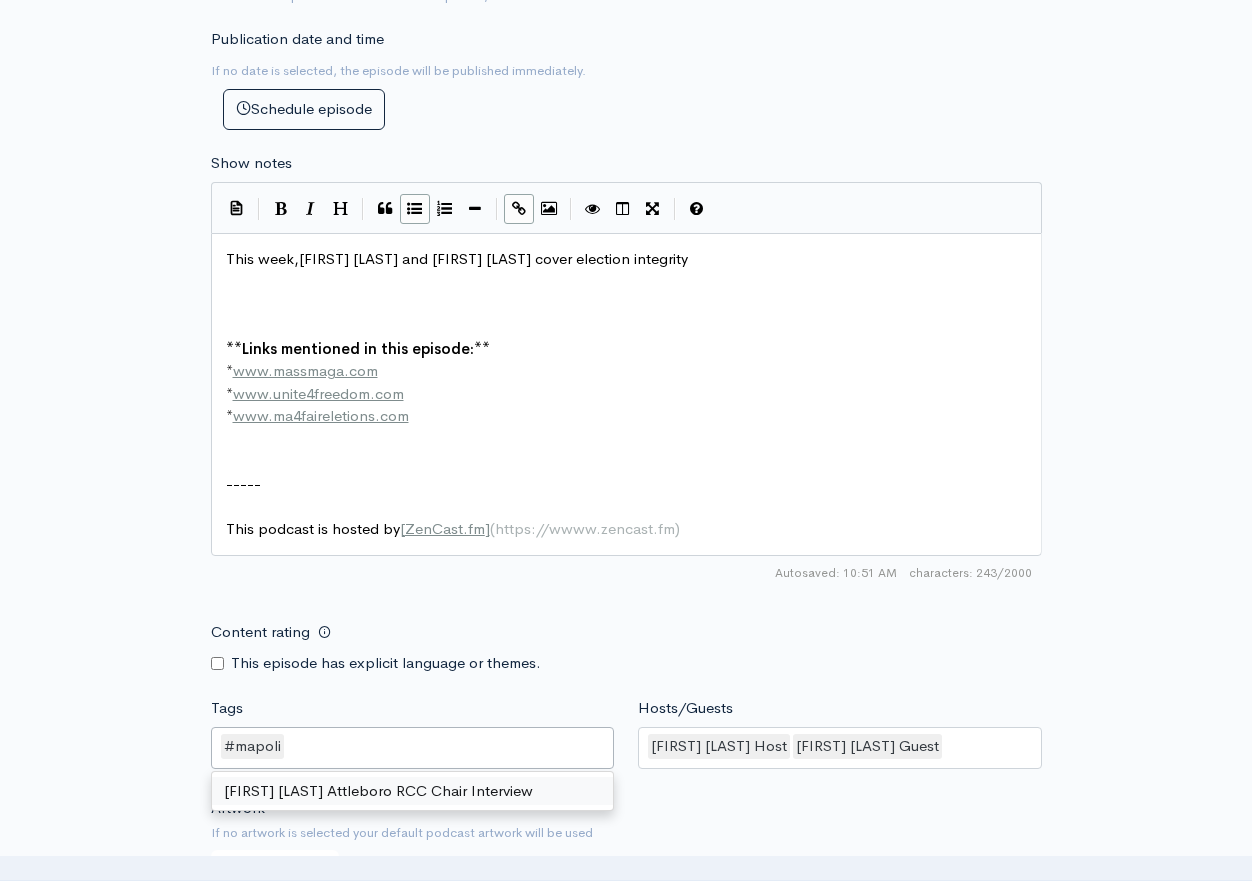 click on "This week,[FIRST] [LAST] and [FIRST] [LAST] cover election integrity" at bounding box center [457, 258] 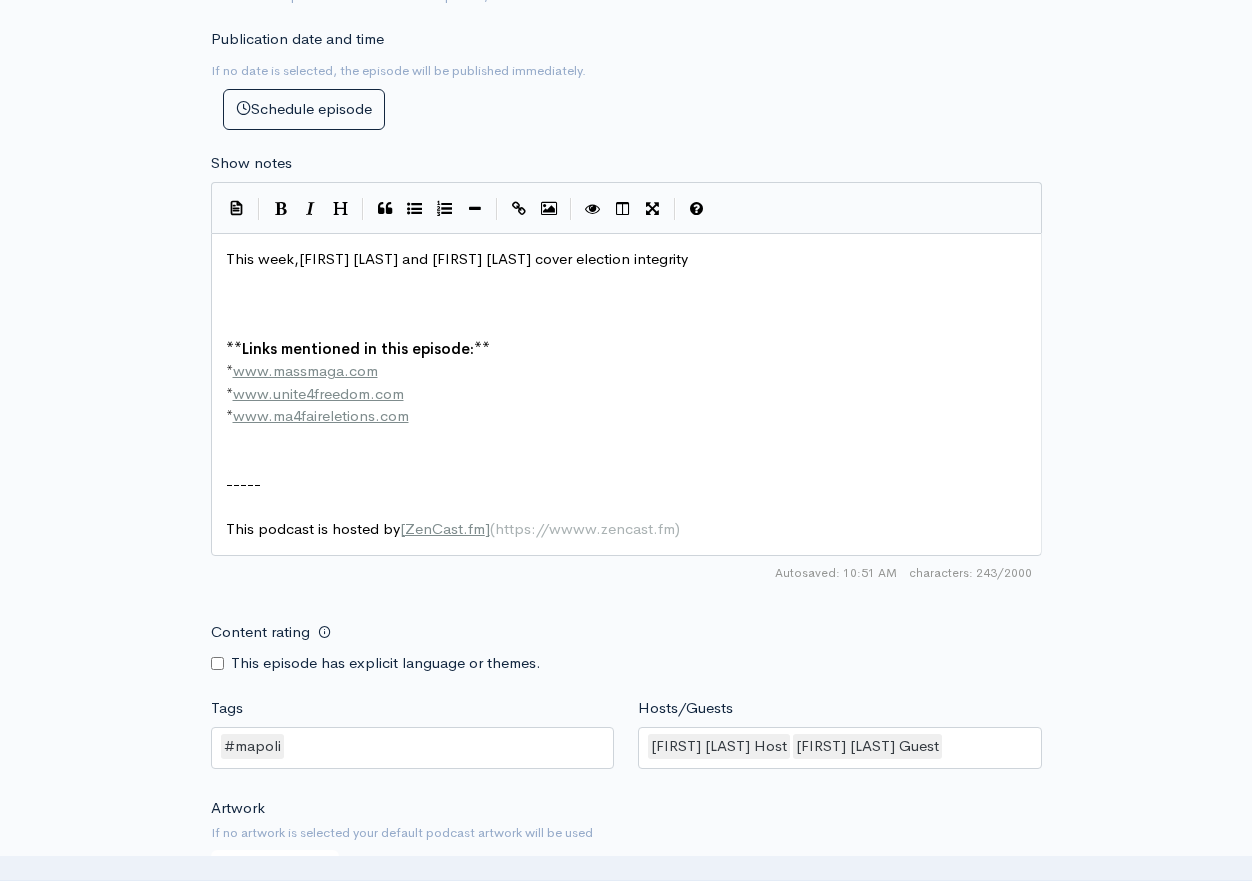 scroll, scrollTop: 7, scrollLeft: 4, axis: both 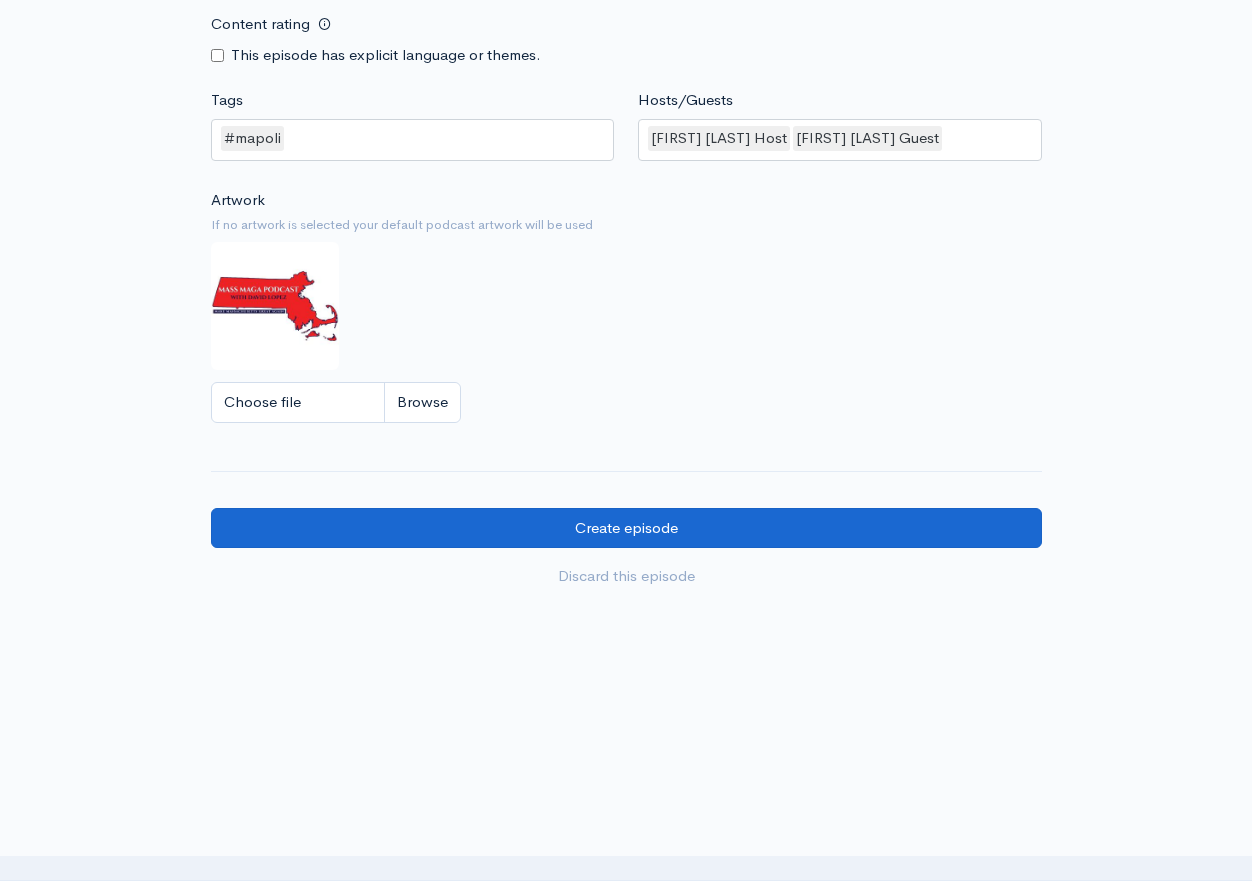 type 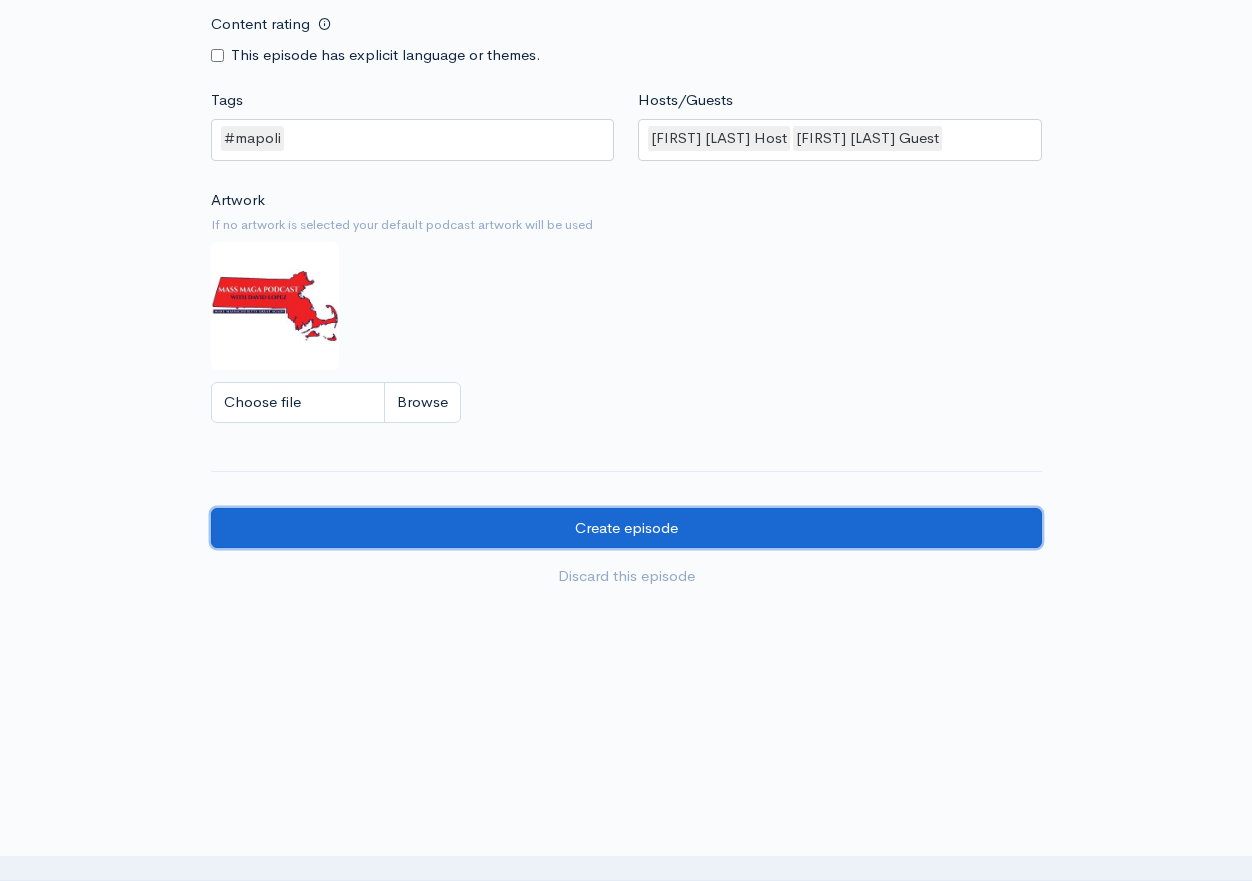 click on "Create episode" at bounding box center (626, 528) 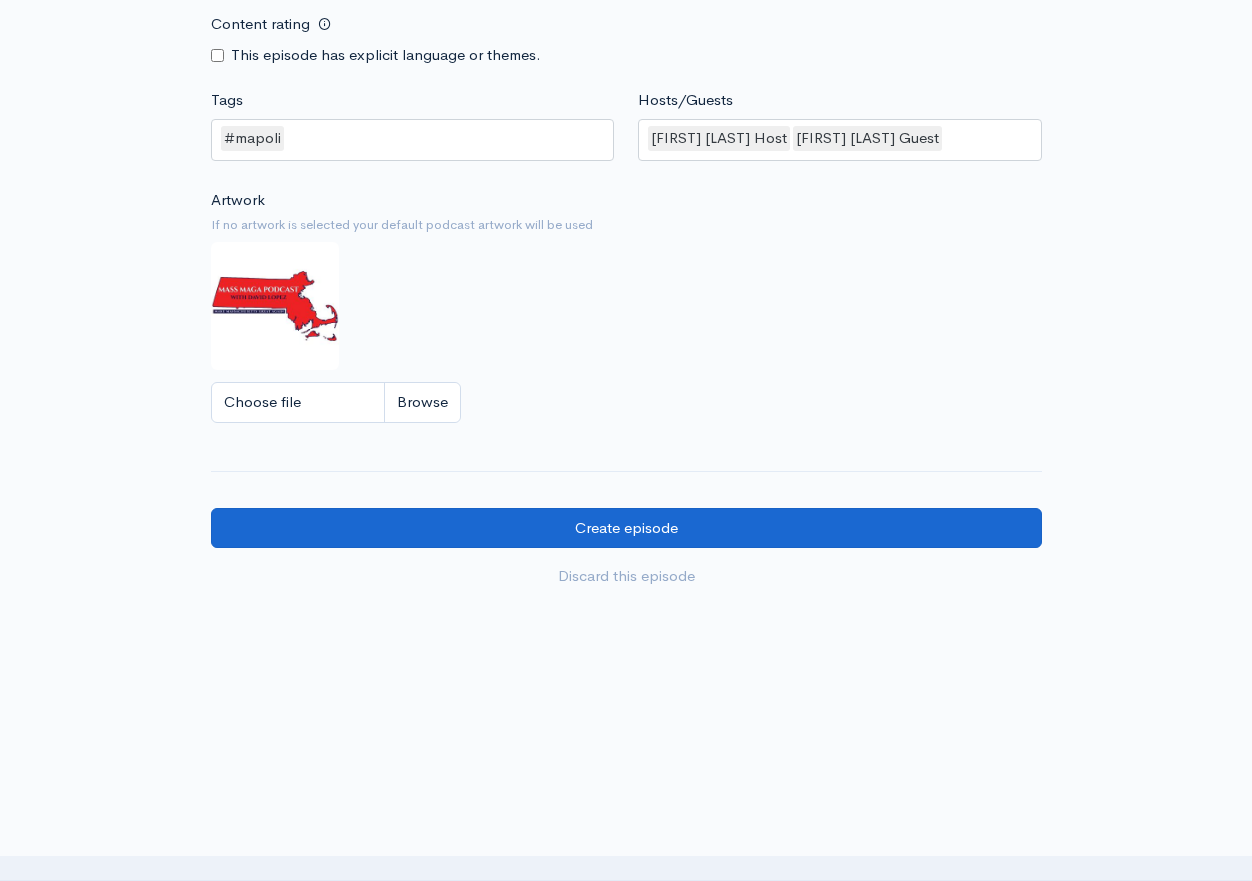 scroll, scrollTop: 1652, scrollLeft: 0, axis: vertical 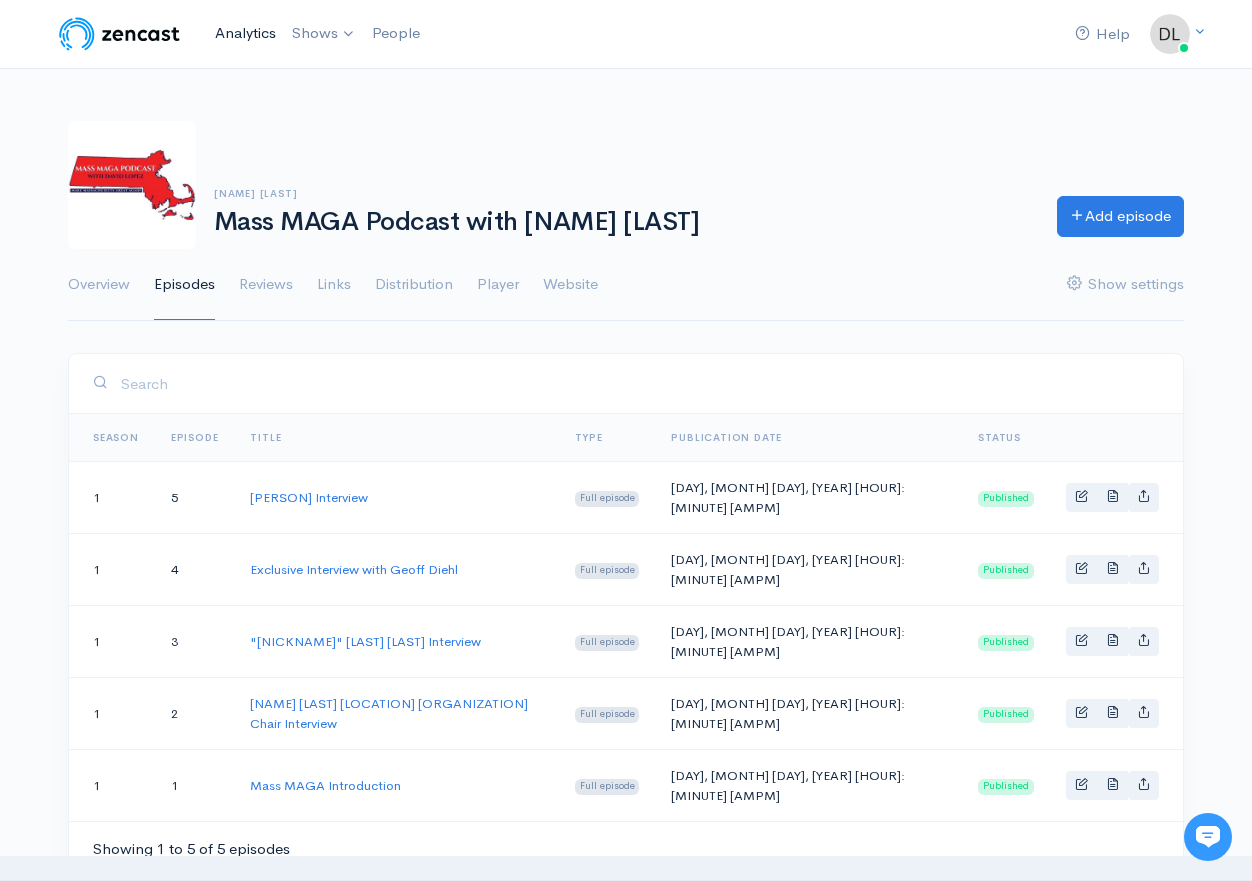 click on "Analytics" at bounding box center [245, 33] 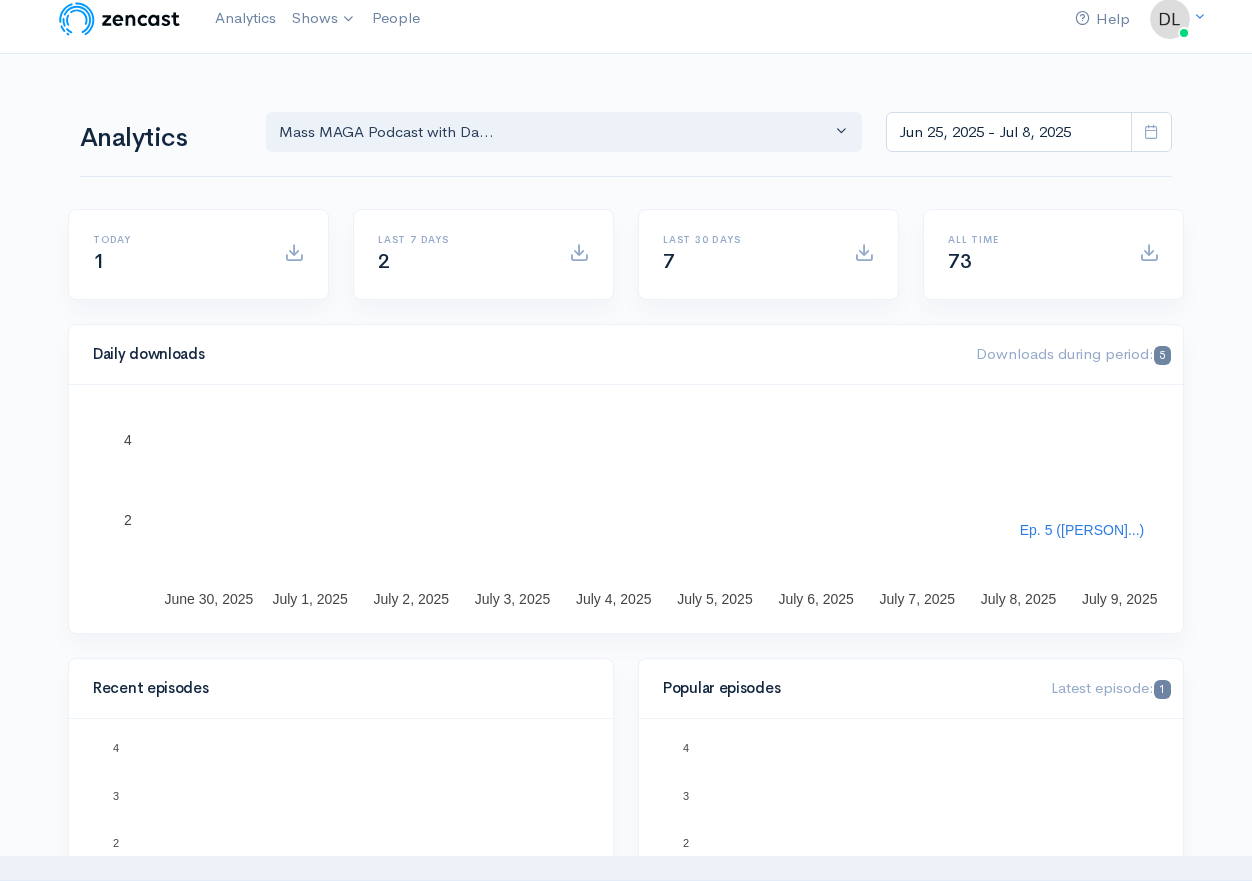 scroll, scrollTop: 0, scrollLeft: 0, axis: both 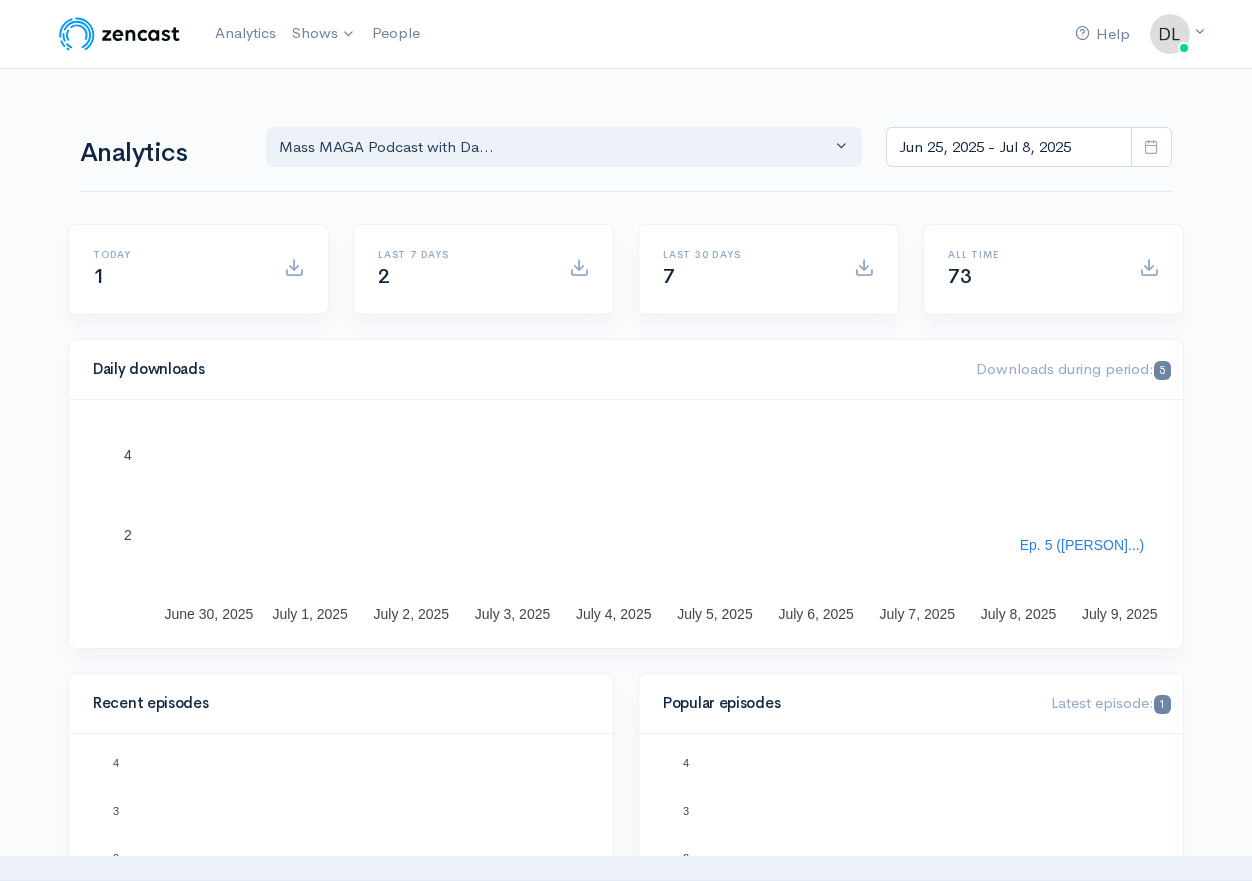 click at bounding box center [1151, 146] 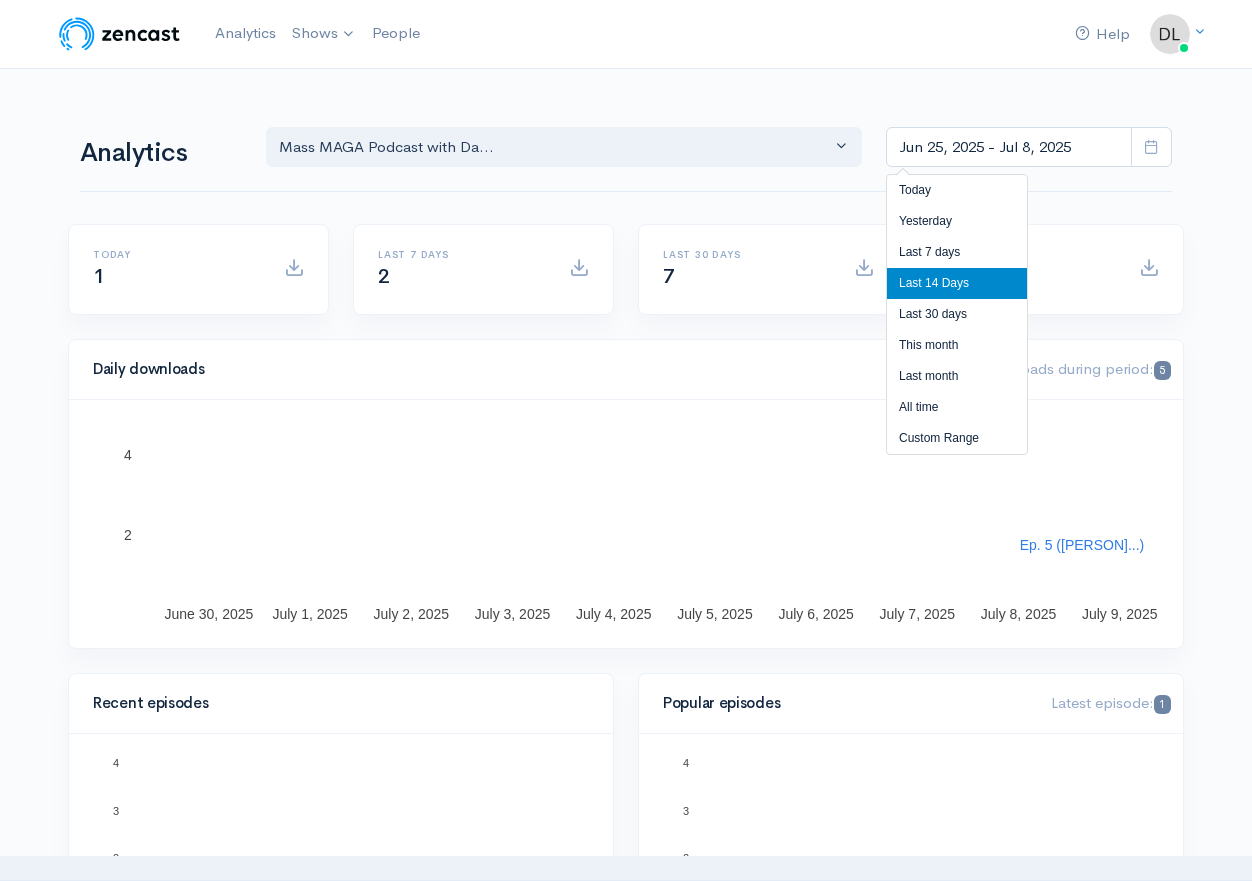 click on "All time" at bounding box center [957, 407] 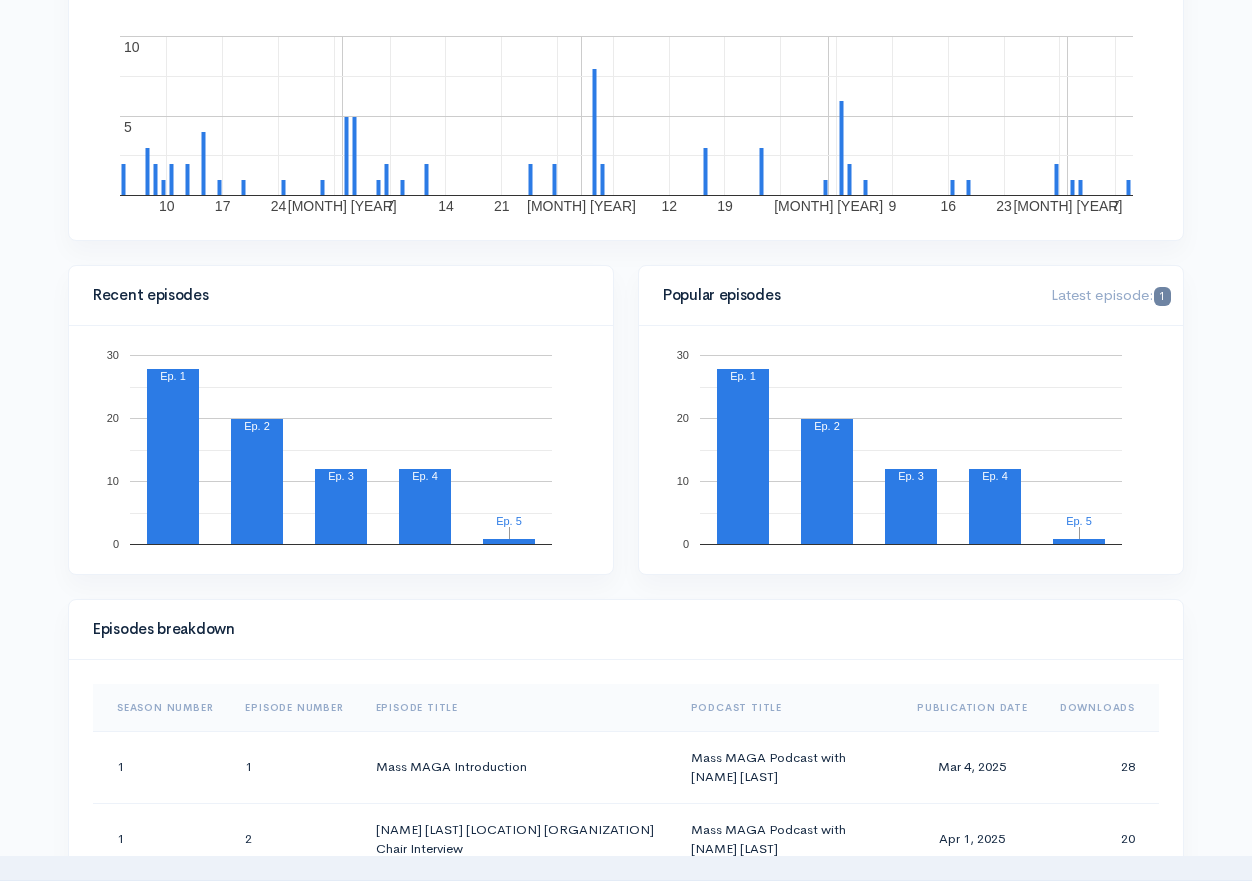 scroll, scrollTop: 0, scrollLeft: 0, axis: both 